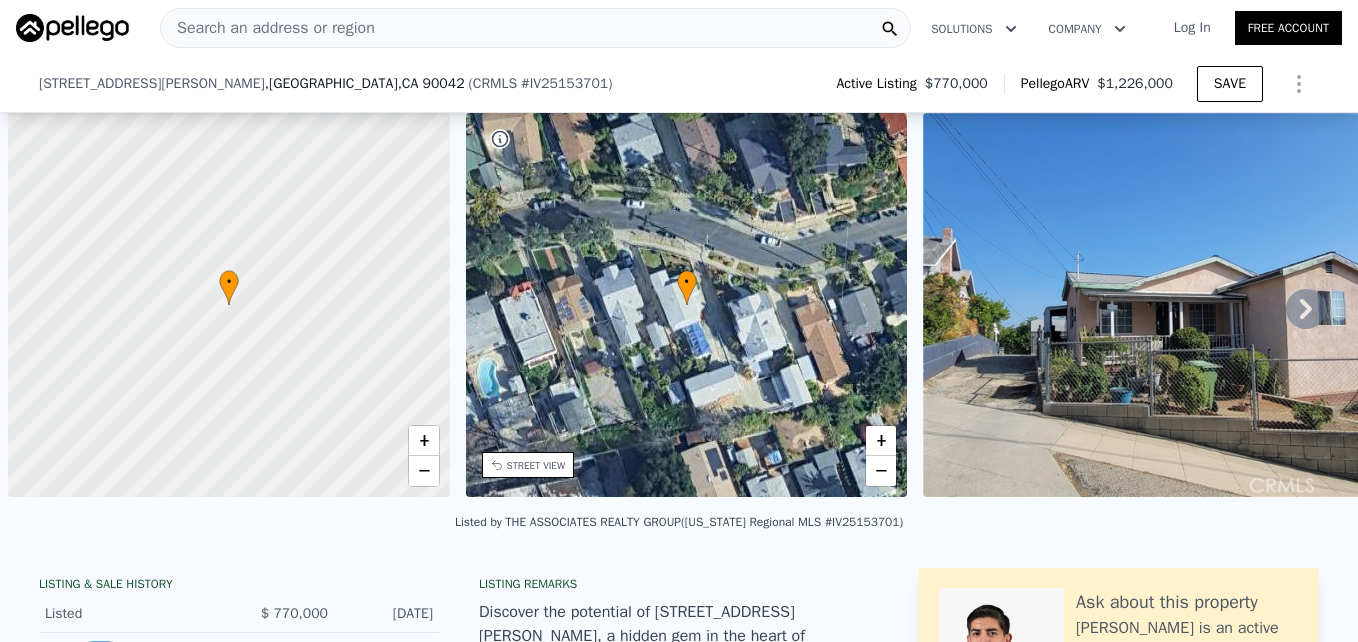 scroll, scrollTop: 0, scrollLeft: 0, axis: both 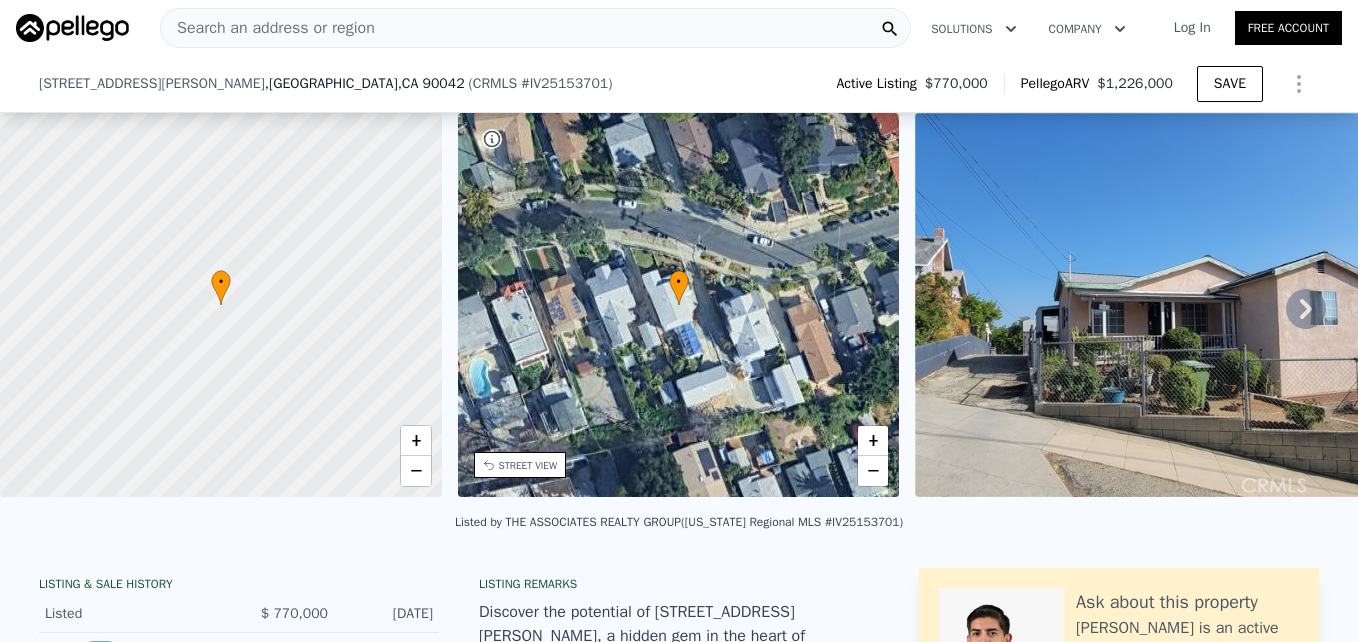 click on "Search an address or region" at bounding box center [268, 28] 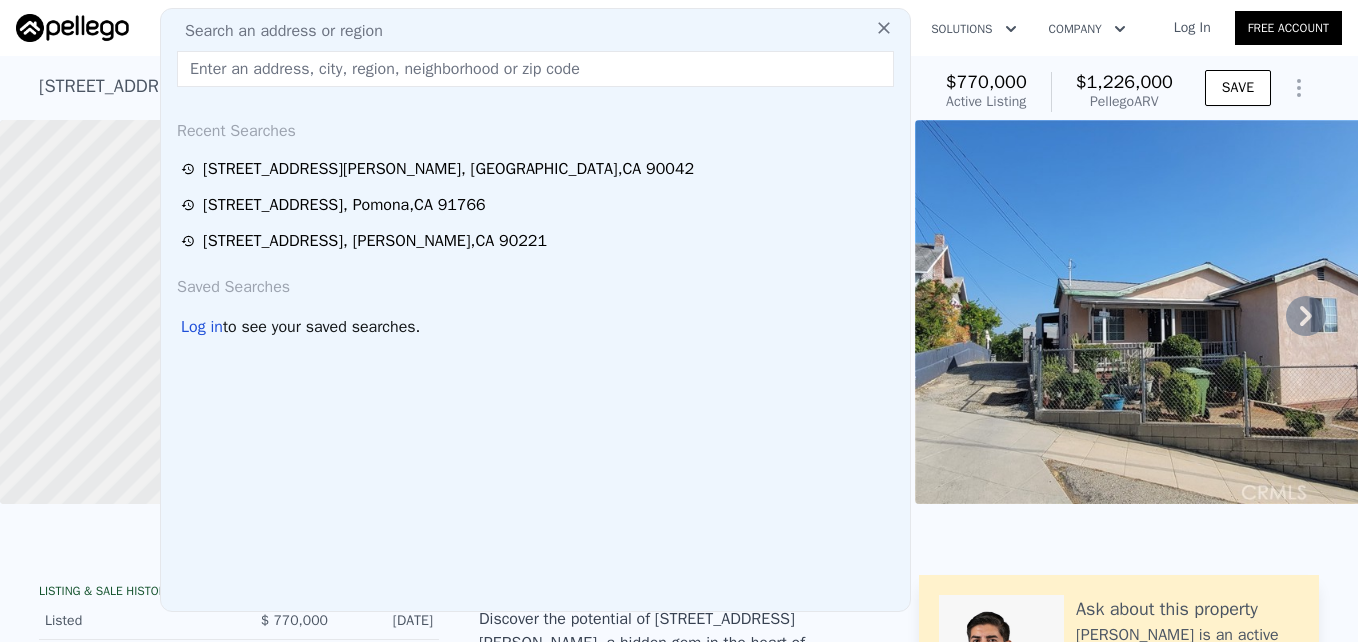 click at bounding box center (535, 69) 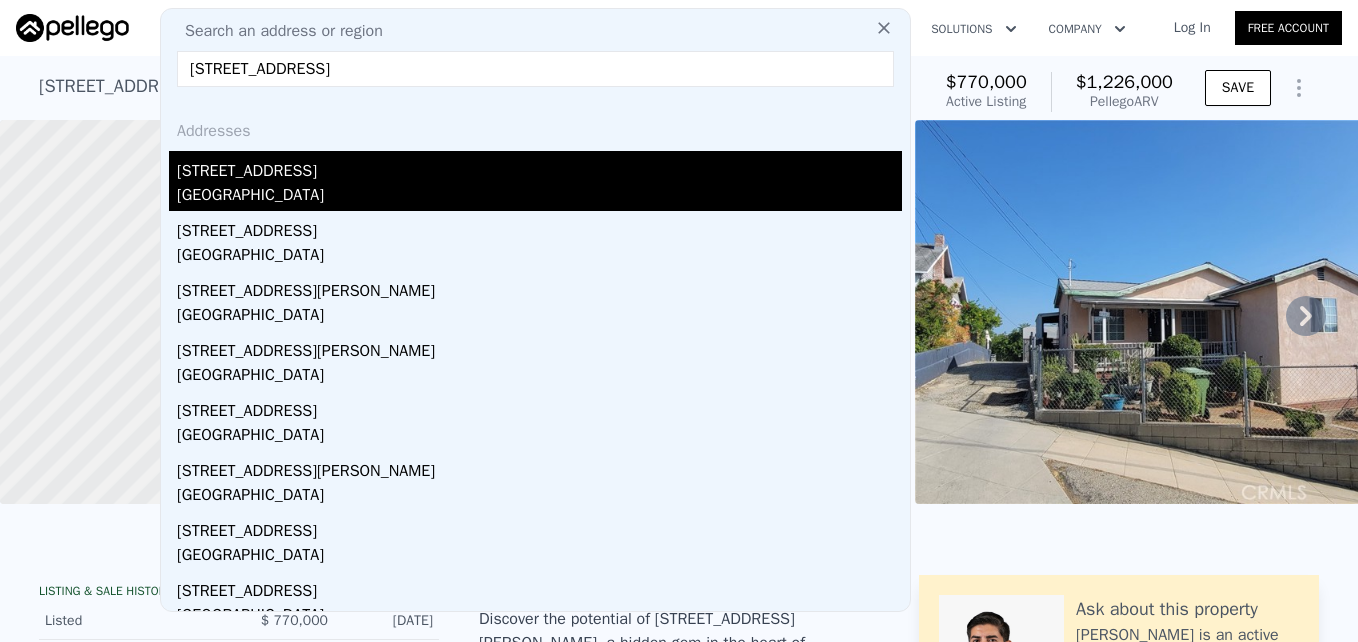 click on "[GEOGRAPHIC_DATA]" at bounding box center (539, 197) 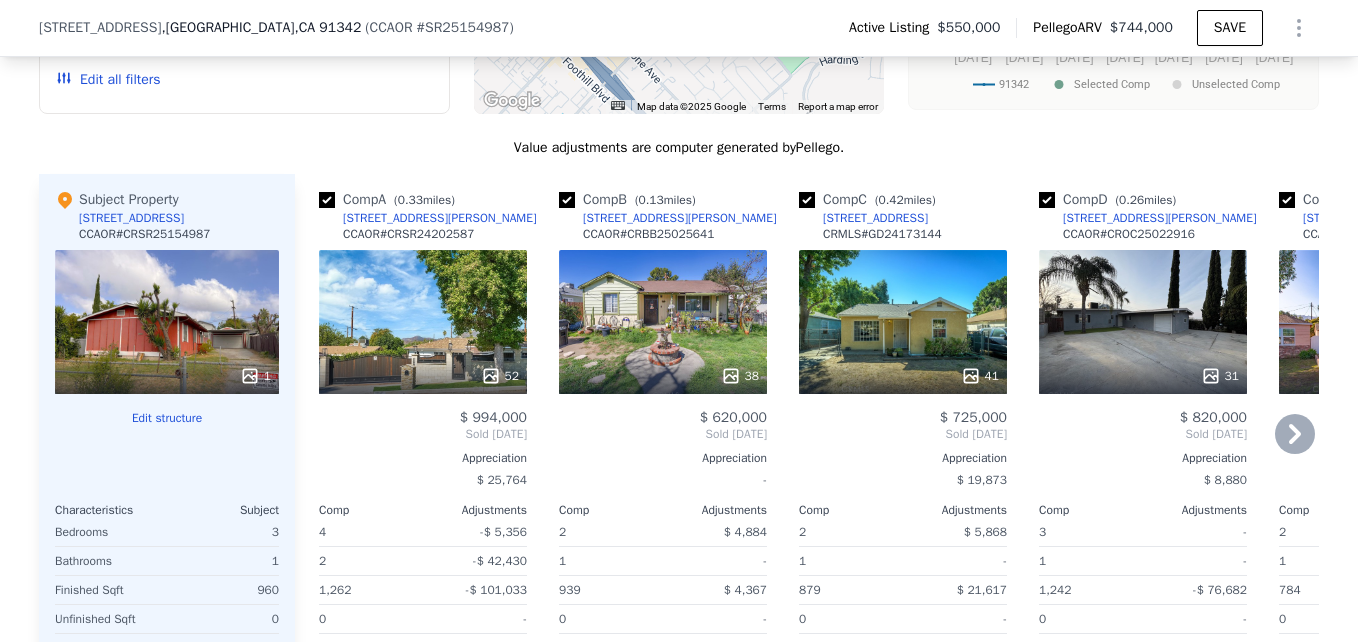 scroll, scrollTop: 2467, scrollLeft: 0, axis: vertical 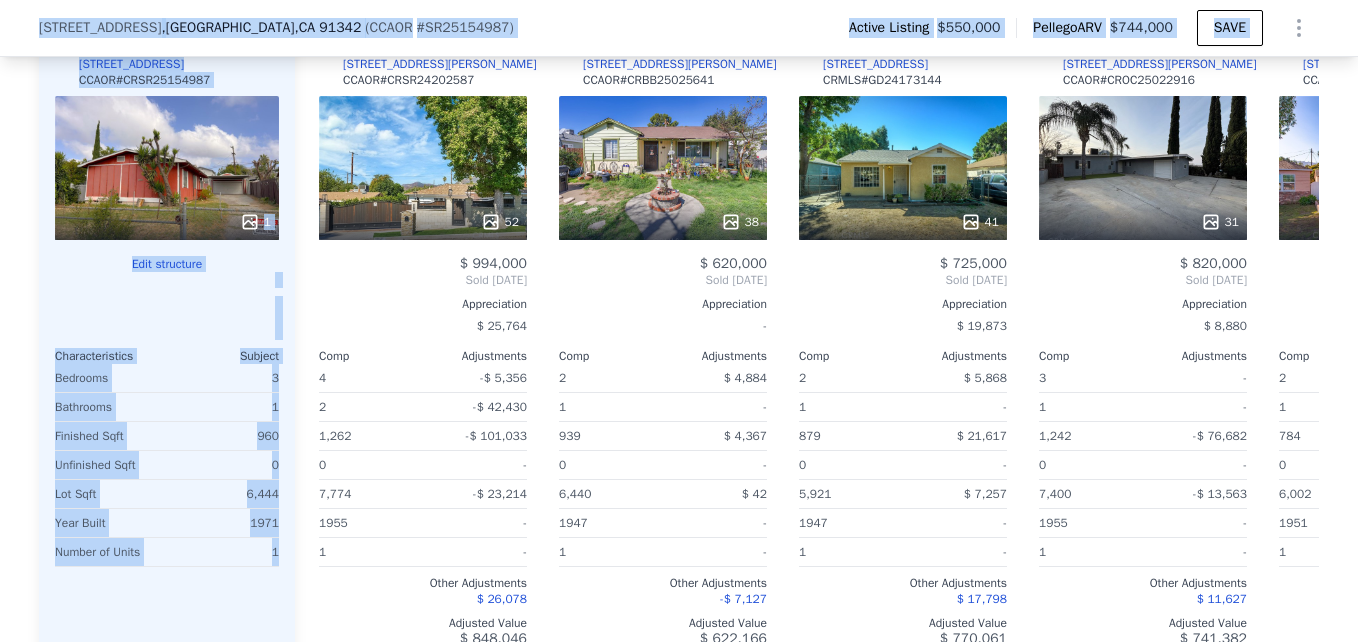drag, startPoint x: 416, startPoint y: 76, endPoint x: 486, endPoint y: -68, distance: 160.11246 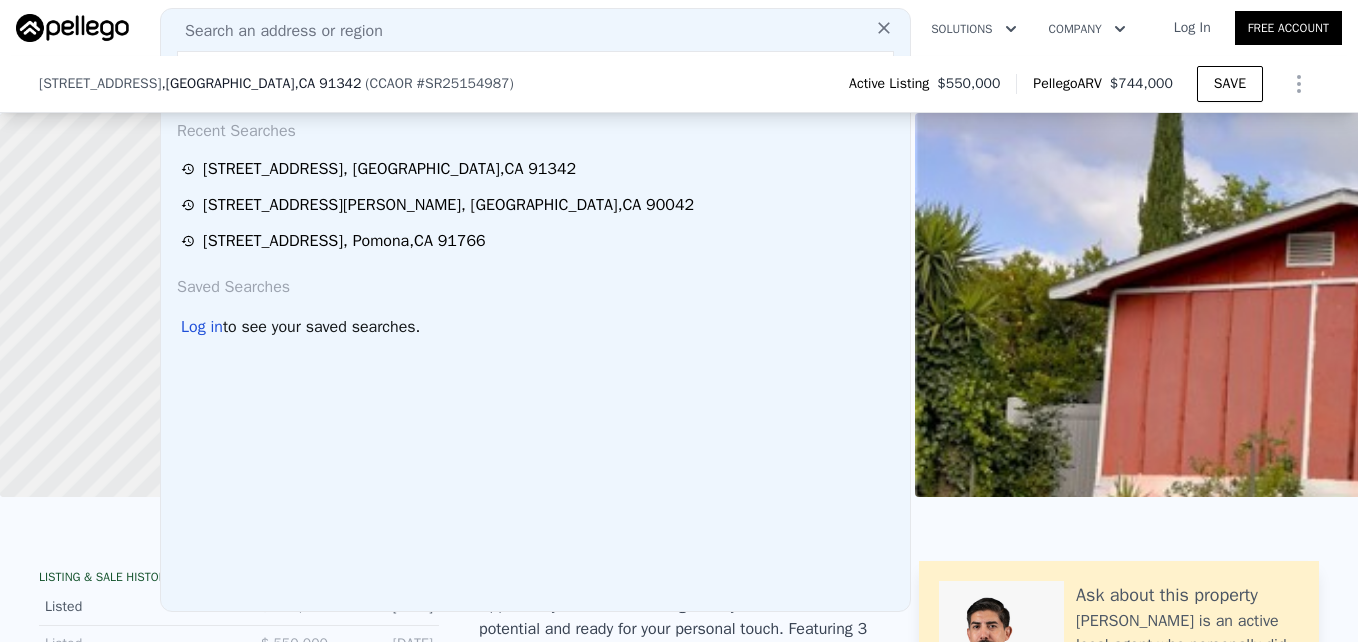 click on "Search an address or region" at bounding box center [276, 31] 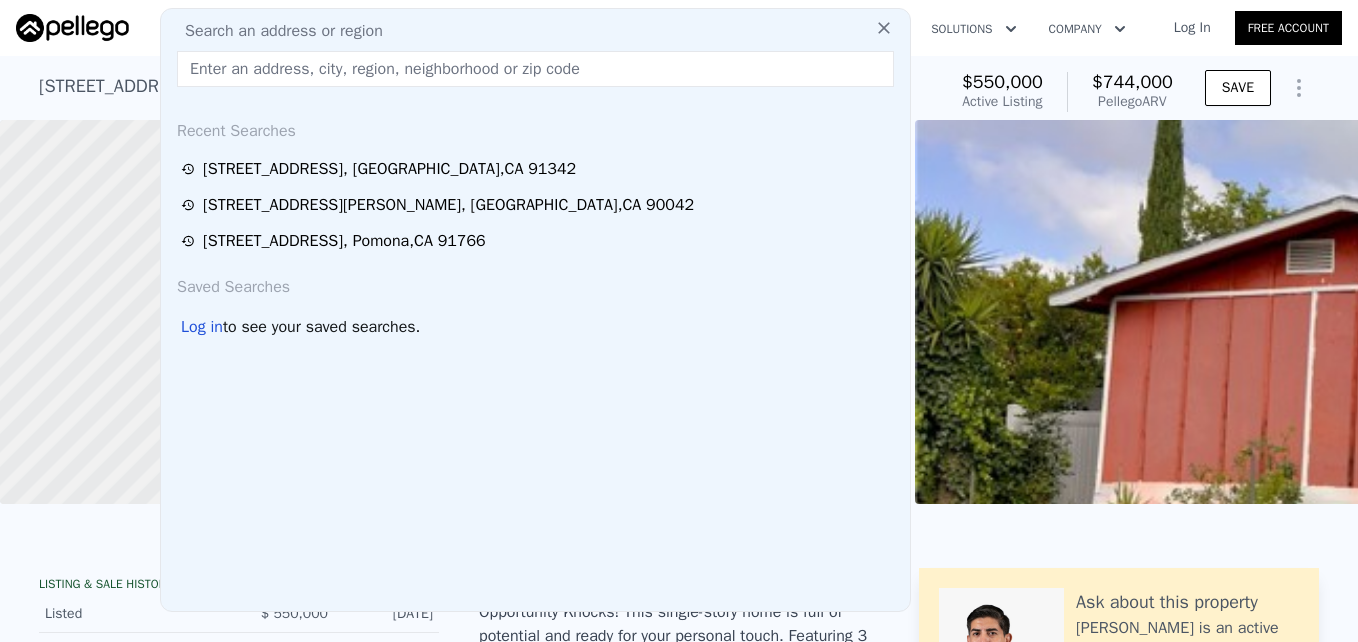 click at bounding box center (535, 69) 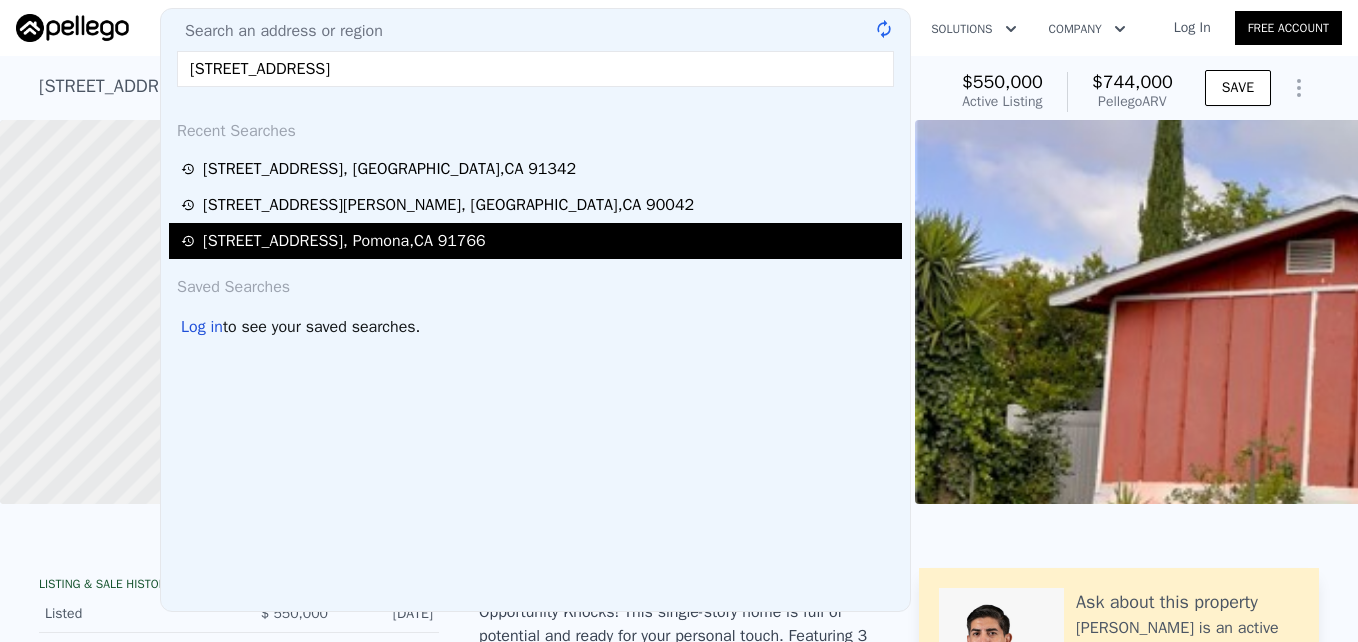 type on "[STREET_ADDRESS]" 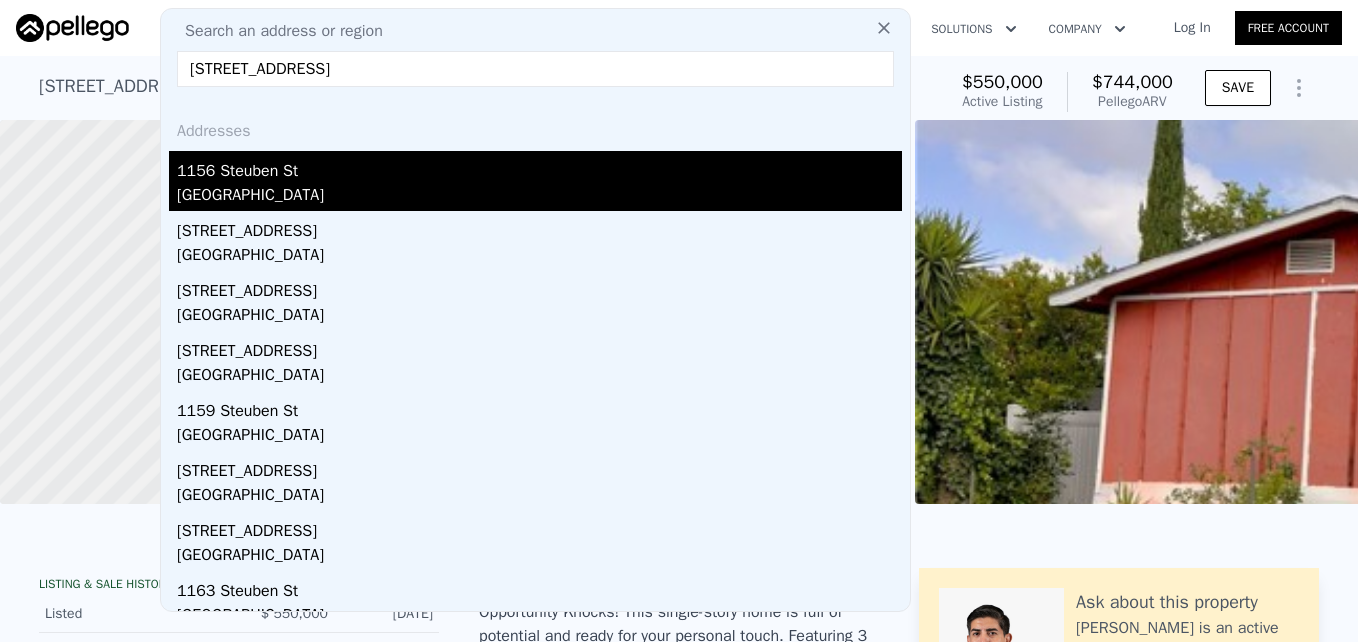 click on "1156 Steuben St" at bounding box center [539, 167] 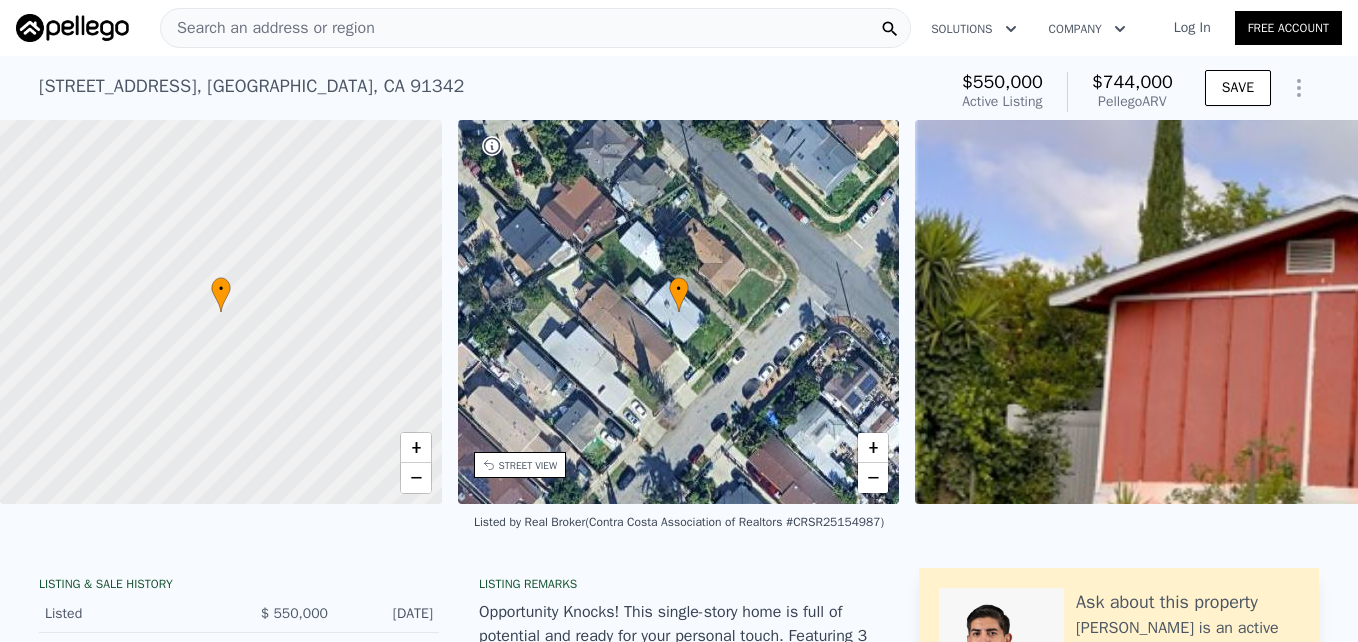 click on "Search an address or region" at bounding box center [535, 28] 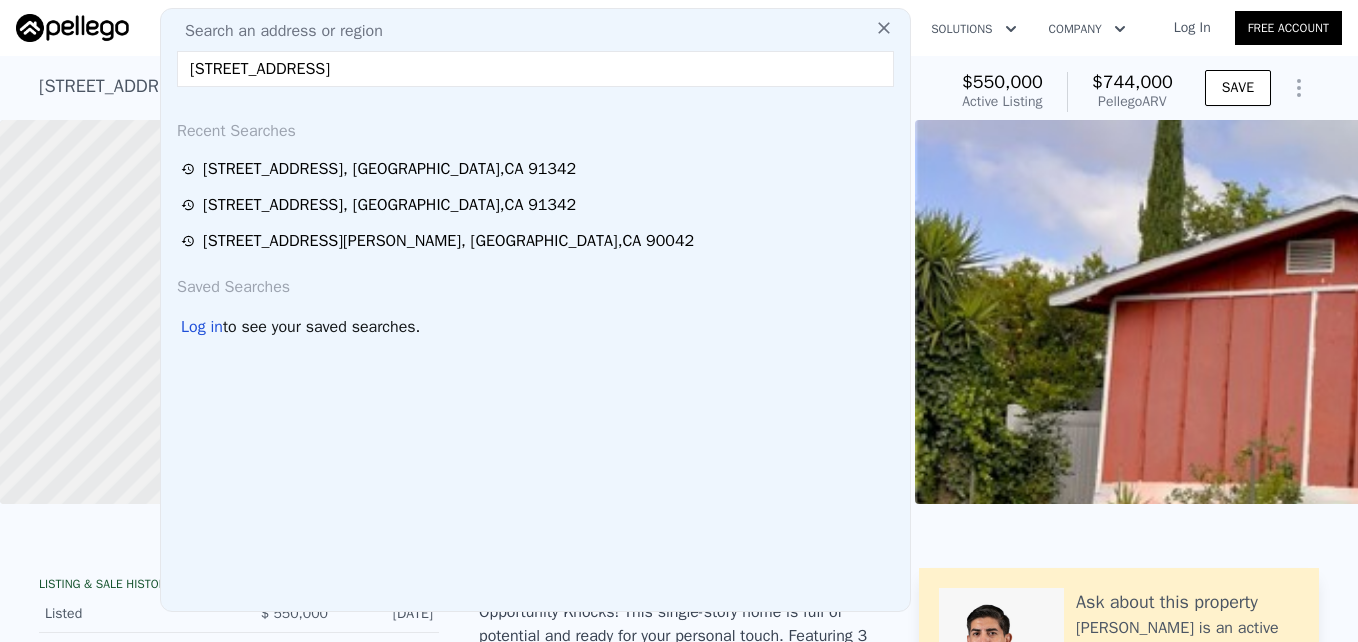 type on "[STREET_ADDRESS]" 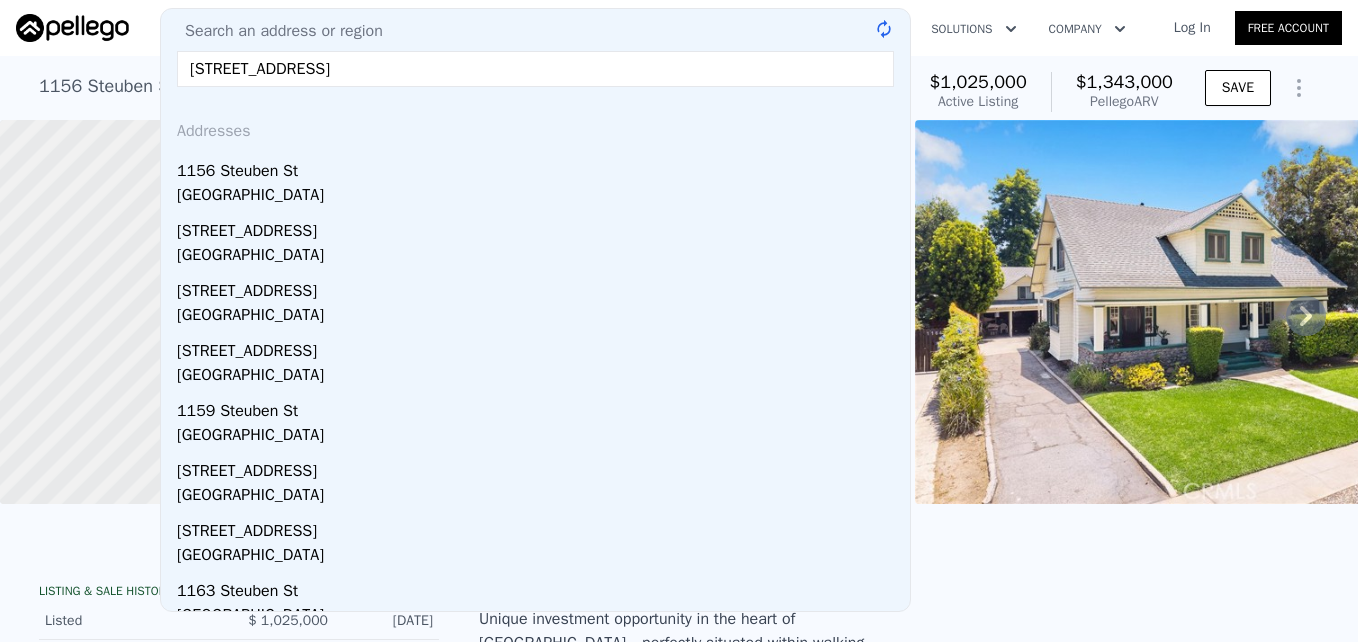 click on "Search an address or region Search an address or region [STREET_ADDRESS] @keyframes spin { from { transform: rotate(0deg) } to { transform: rotate(360deg) } } Addresses [STREET_ADDRESS][GEOGRAPHIC_DATA][STREET_ADDRESS][STREET_ADDRESS][STREET_ADDRESS][STREET_ADDRESS] [STREET_ADDRESS][GEOGRAPHIC_DATA][STREET_ADDRESS][STREET_ADDRESS][STREET_ADDRESS] Solutions Company Open main menu Log In Free Account" at bounding box center (679, 28) 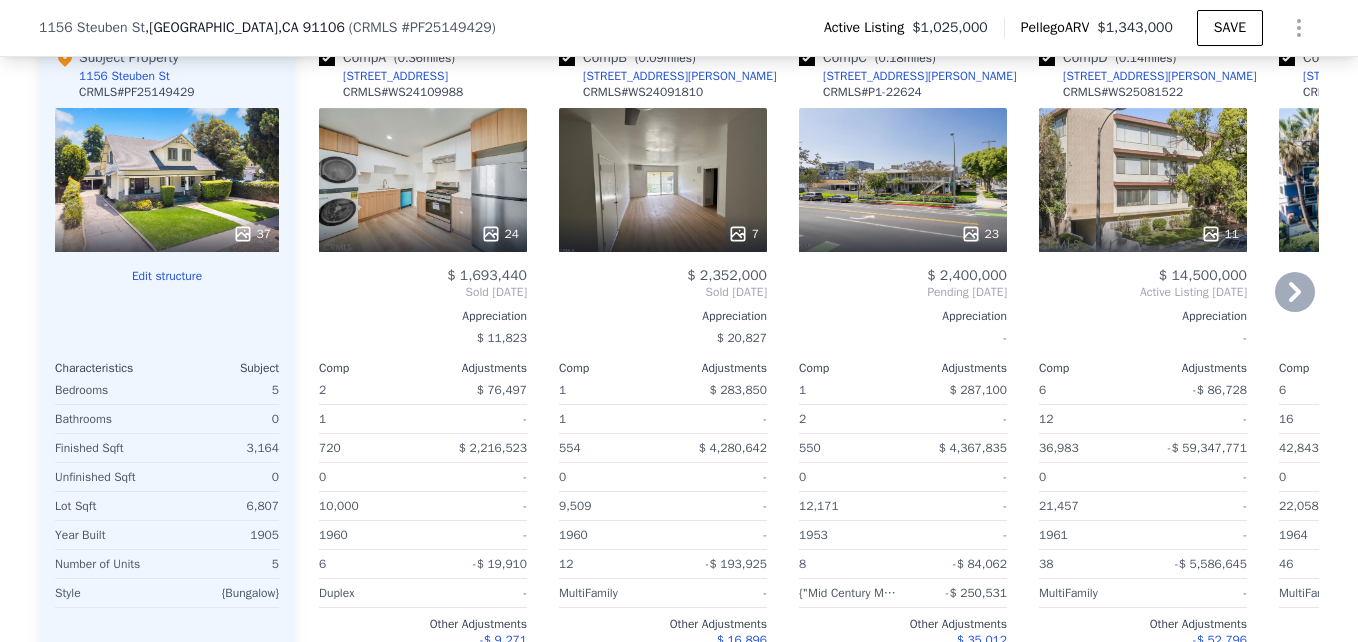 scroll, scrollTop: 2726, scrollLeft: 0, axis: vertical 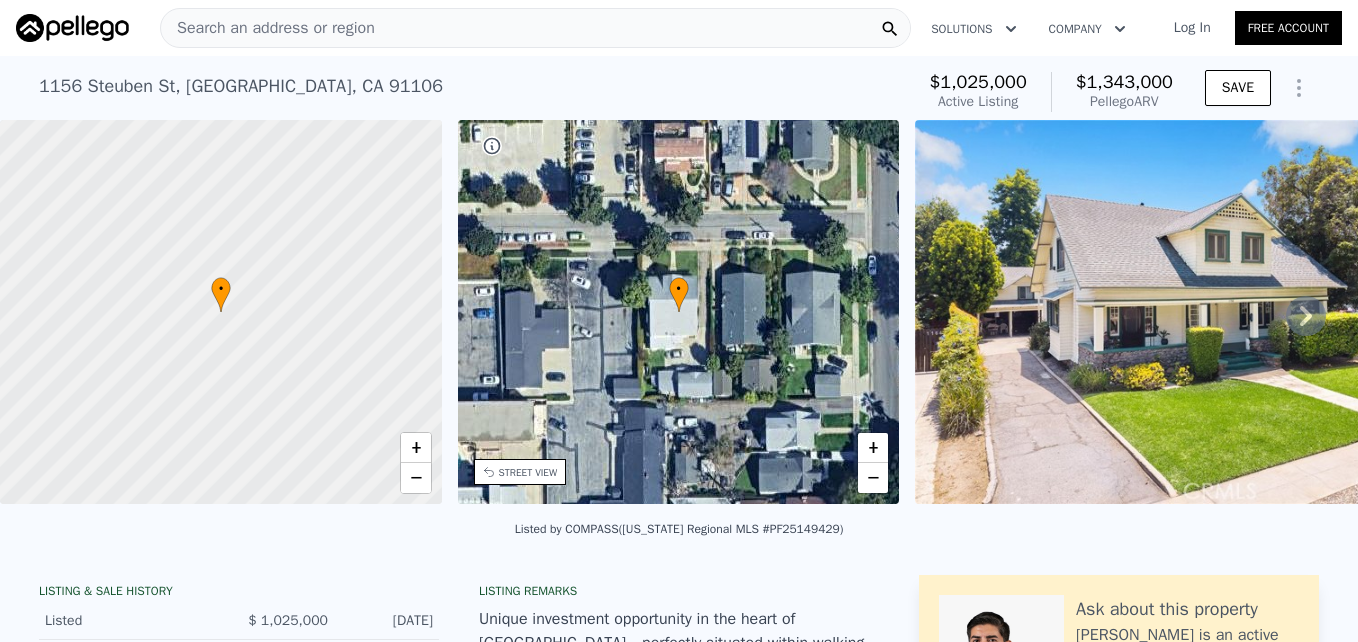 click on "Search an address or region" at bounding box center (268, 28) 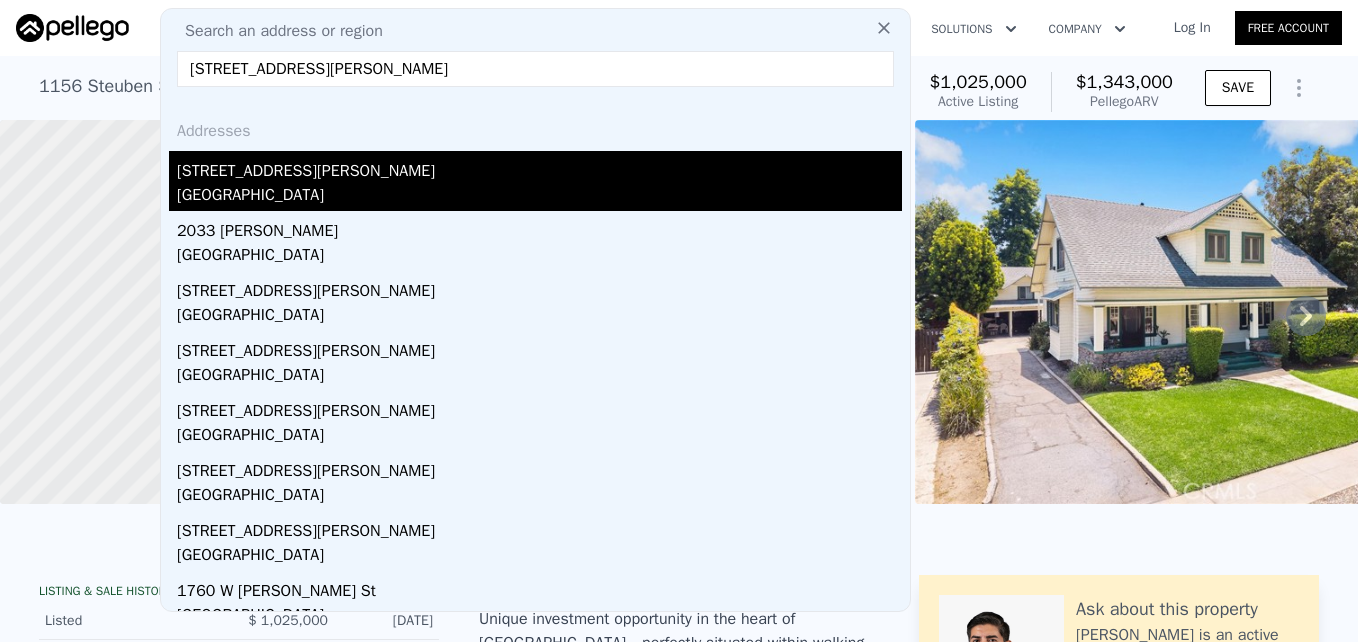 click on "[GEOGRAPHIC_DATA]" at bounding box center [539, 197] 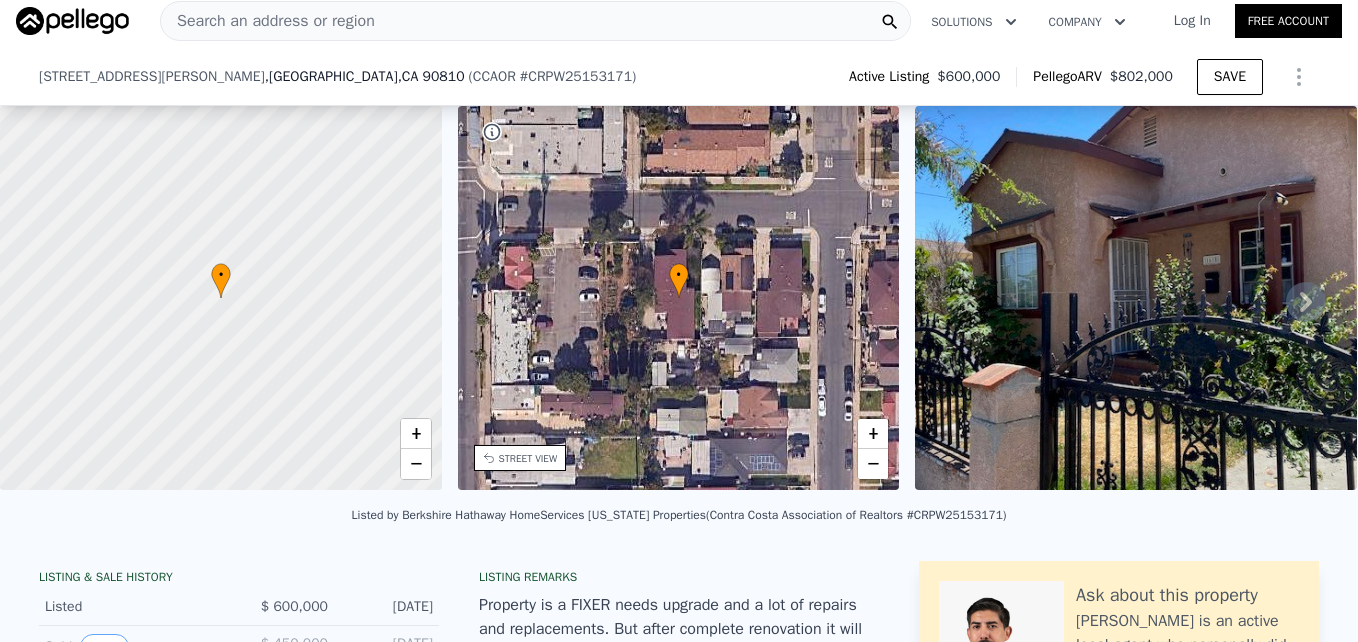 scroll, scrollTop: 2212, scrollLeft: 0, axis: vertical 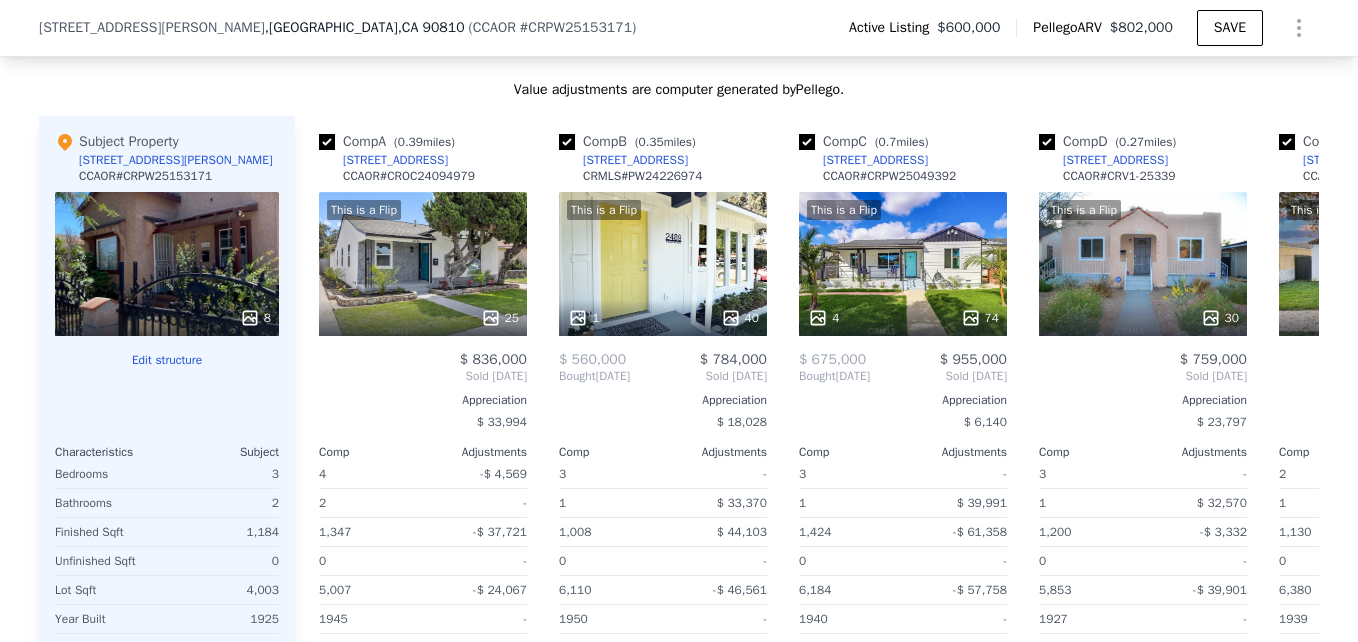 click on "Search an address or region" at bounding box center (268, -2086) 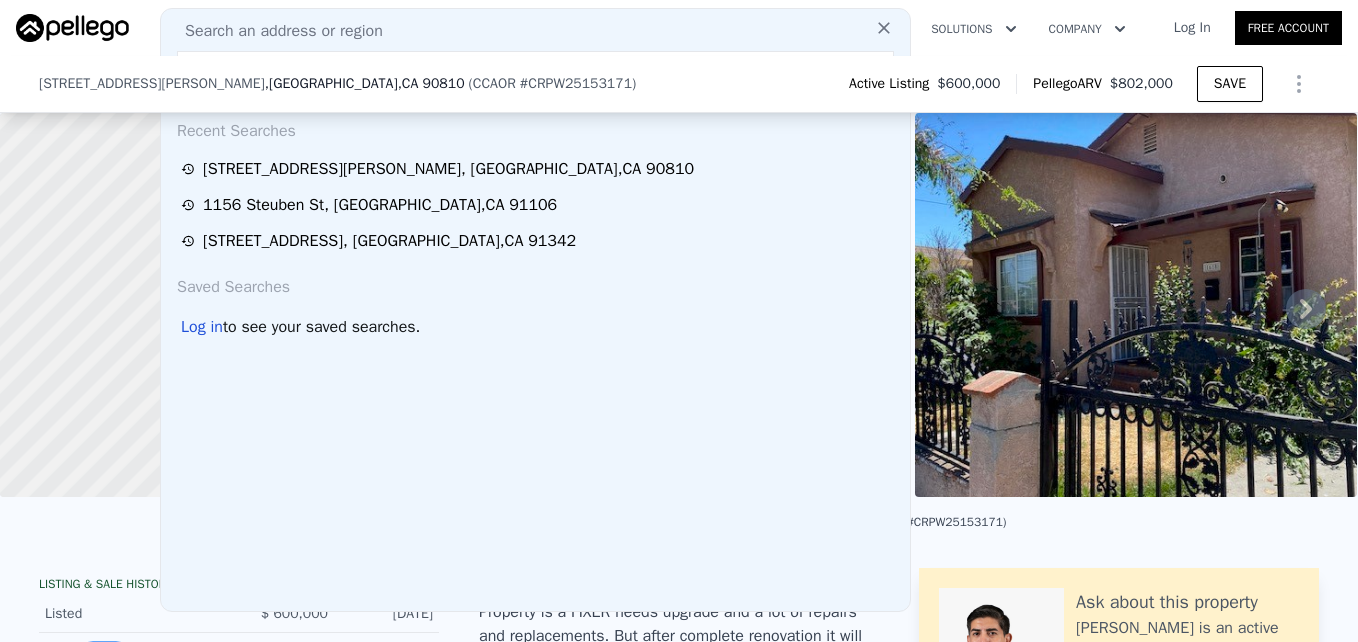 click on "Search an address or region" at bounding box center (276, 31) 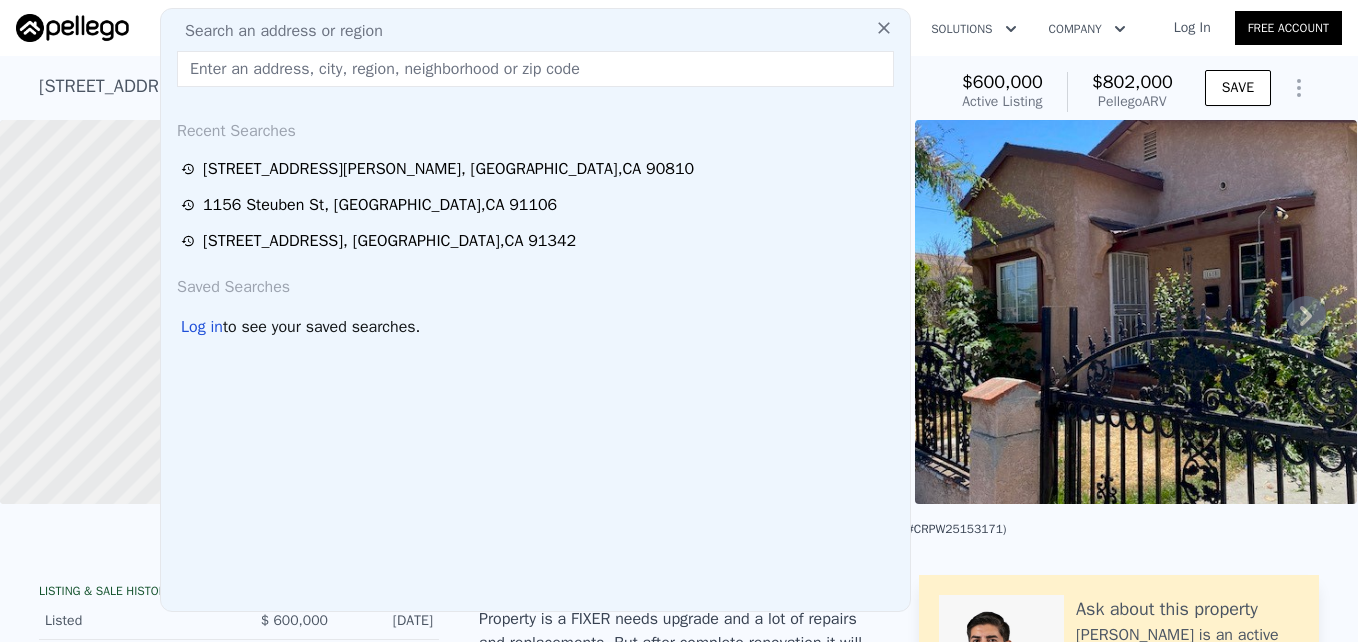 click at bounding box center [535, 69] 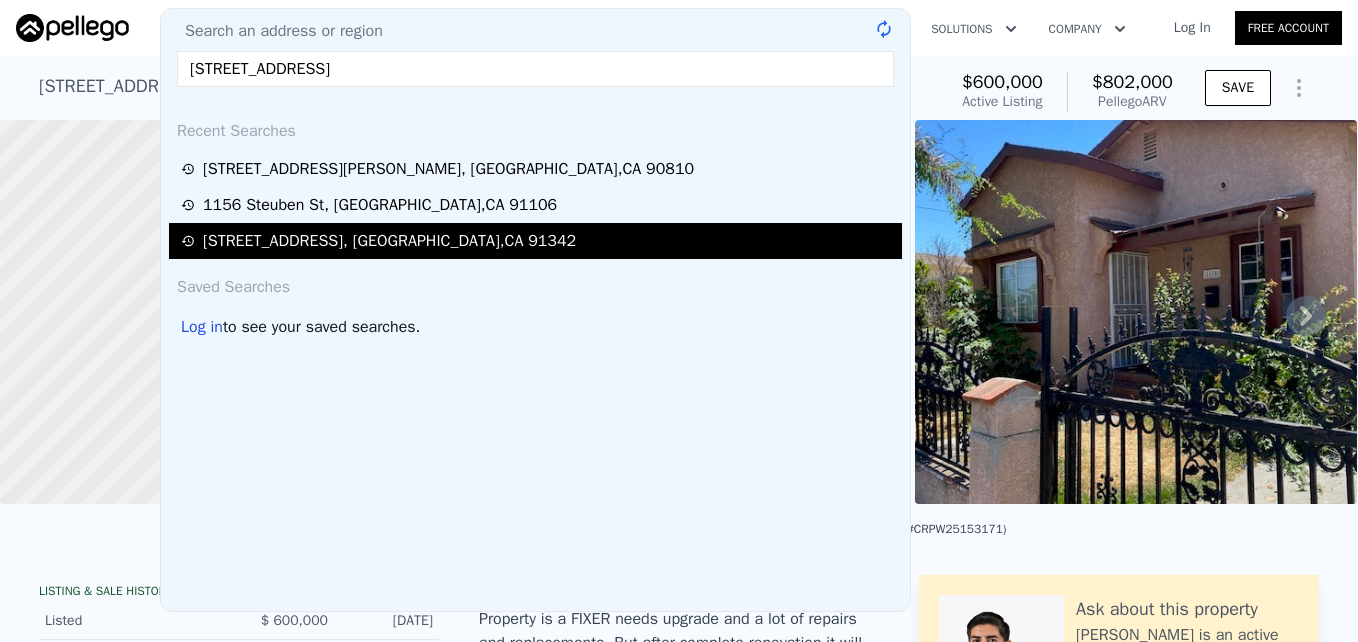 type on "[STREET_ADDRESS]" 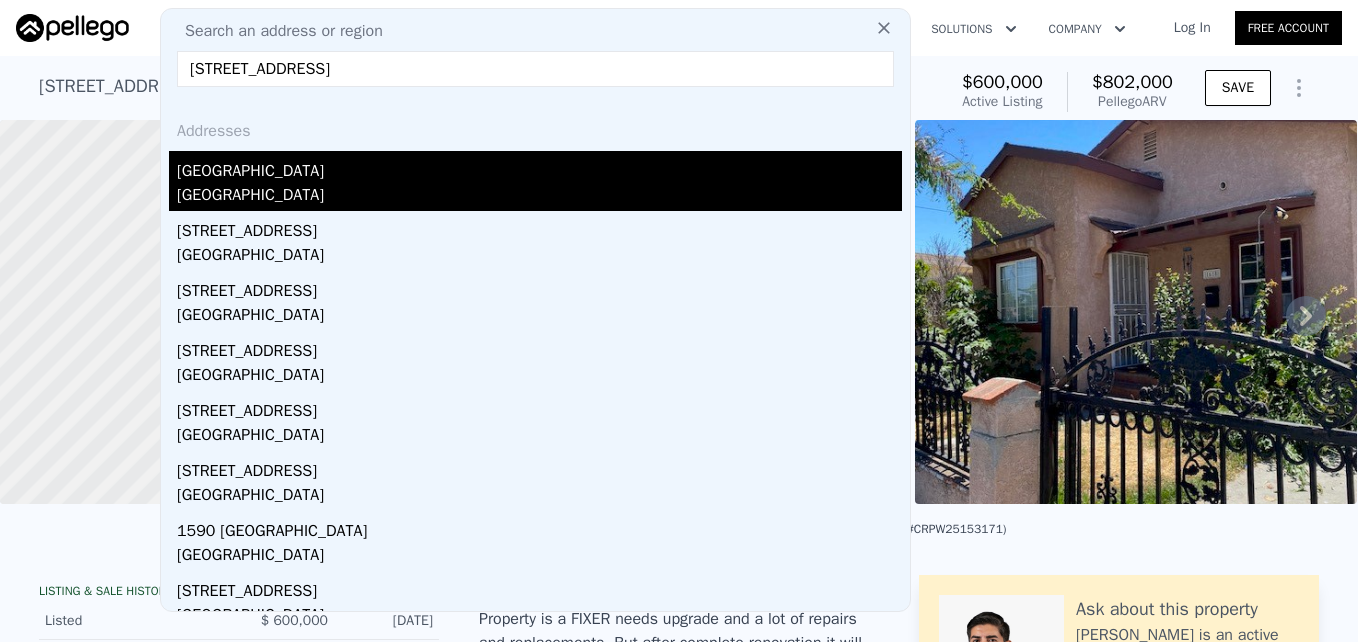 click on "[GEOGRAPHIC_DATA]" at bounding box center (539, 197) 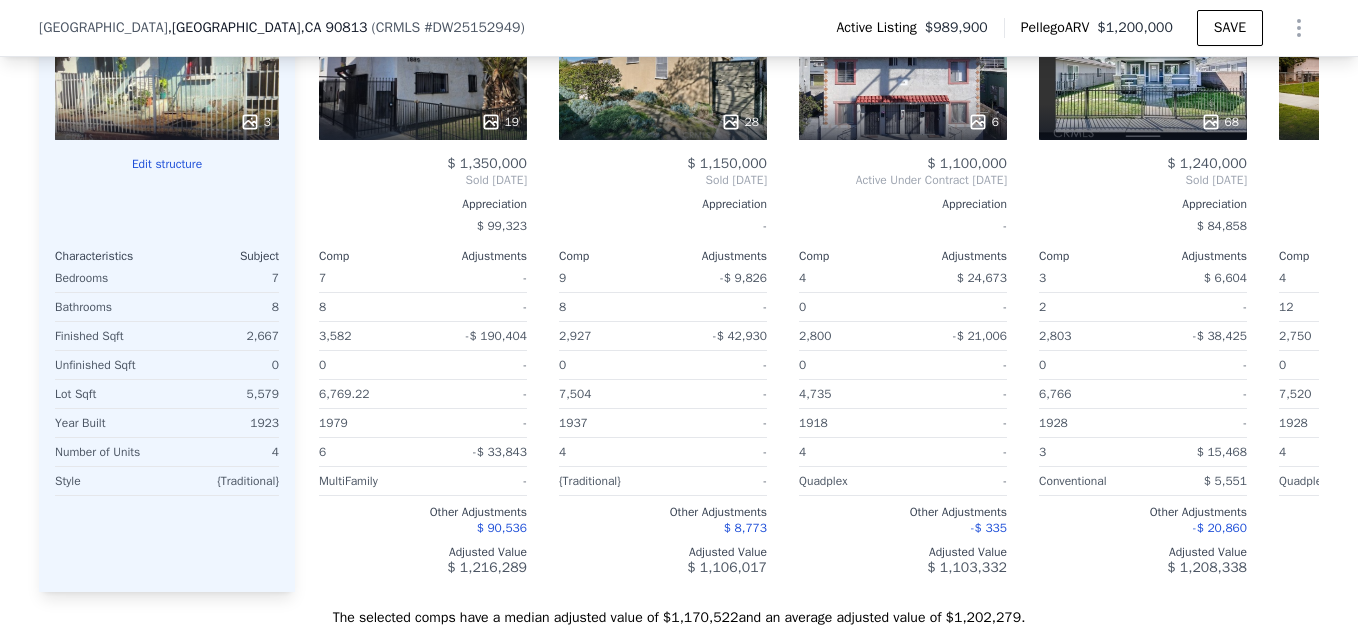 scroll, scrollTop: 2397, scrollLeft: 0, axis: vertical 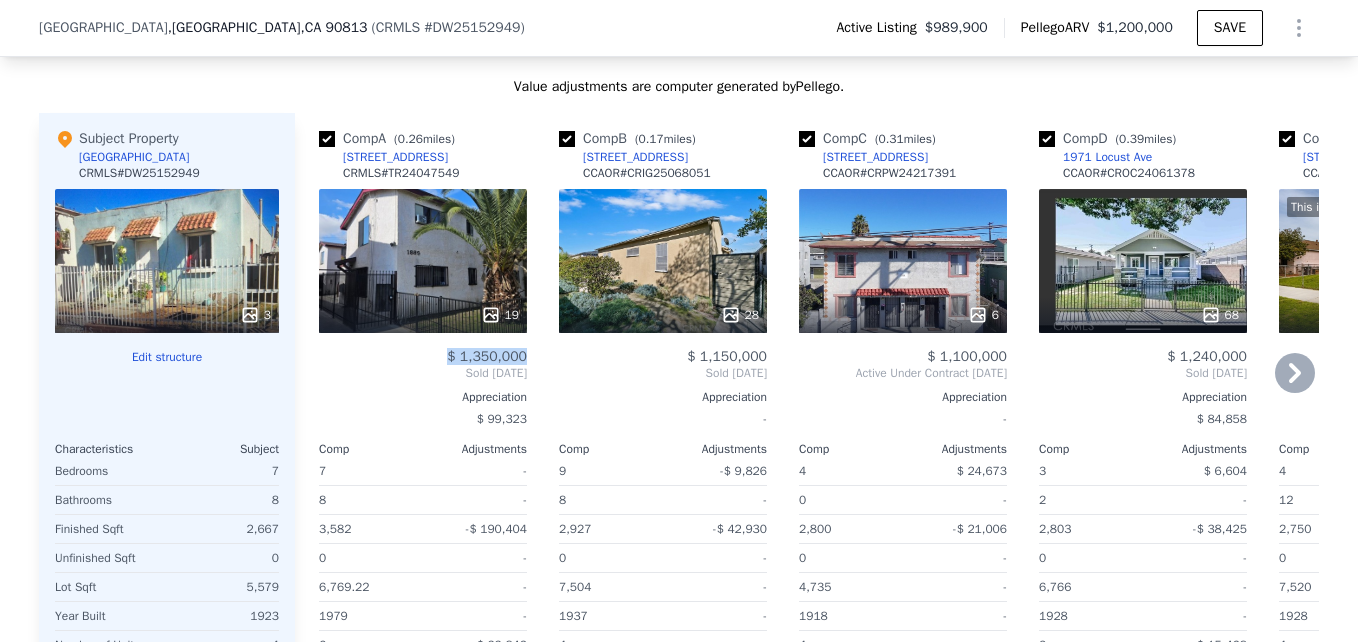 drag, startPoint x: 451, startPoint y: 388, endPoint x: 520, endPoint y: 395, distance: 69.354164 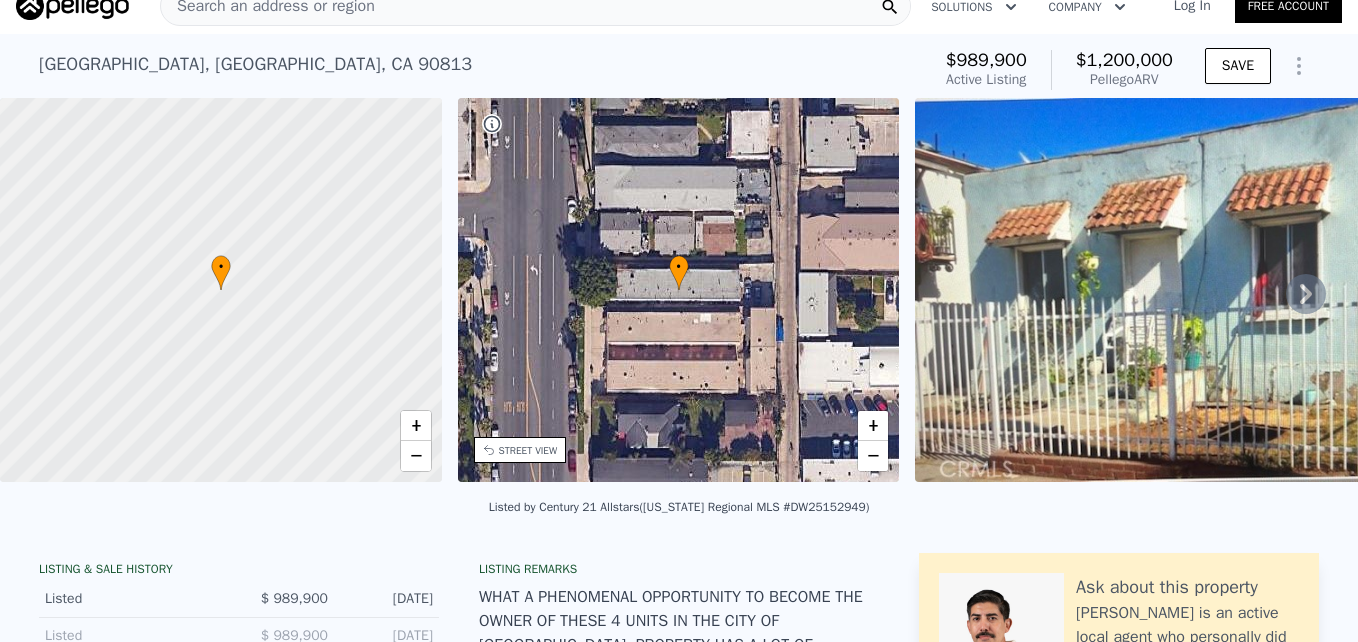 scroll, scrollTop: 0, scrollLeft: 0, axis: both 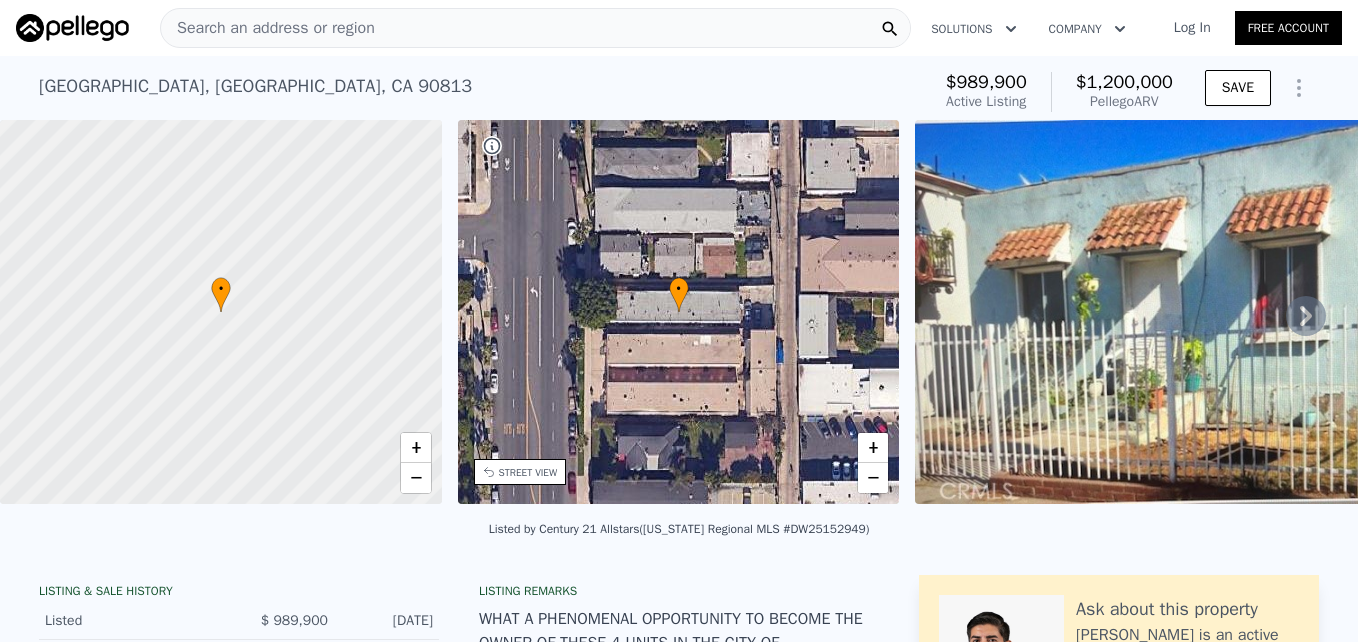 click on "Search an address or region" at bounding box center [268, 28] 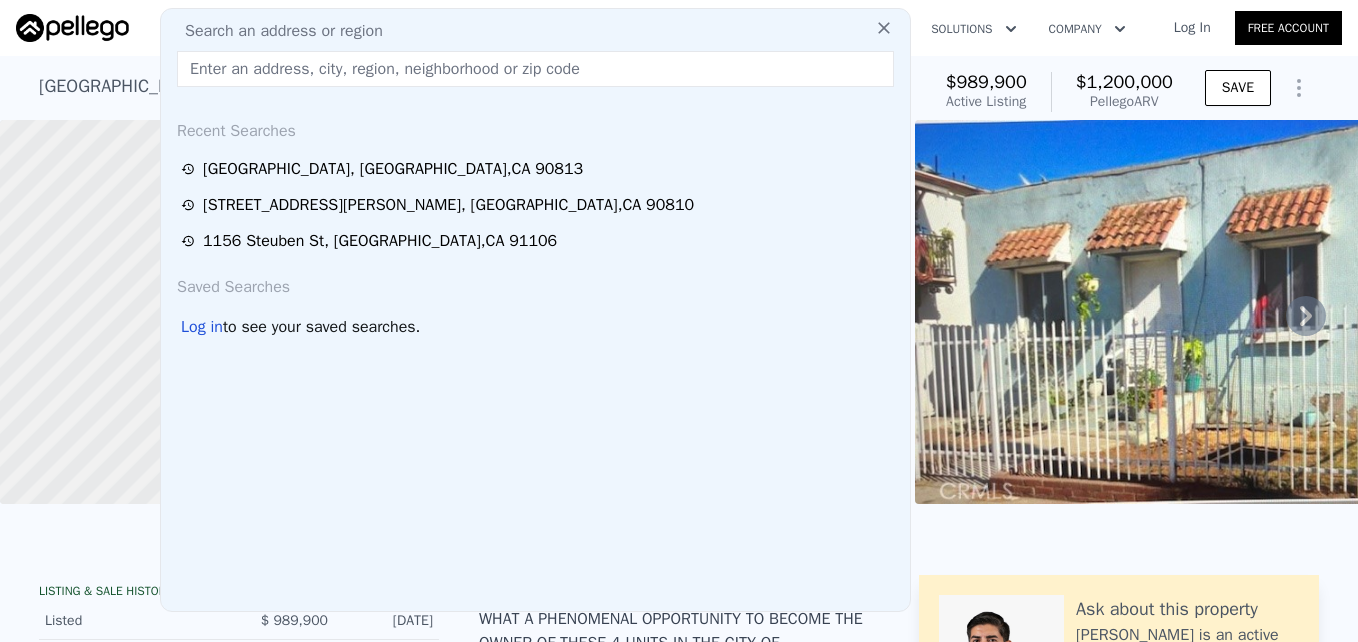 click at bounding box center [535, 69] 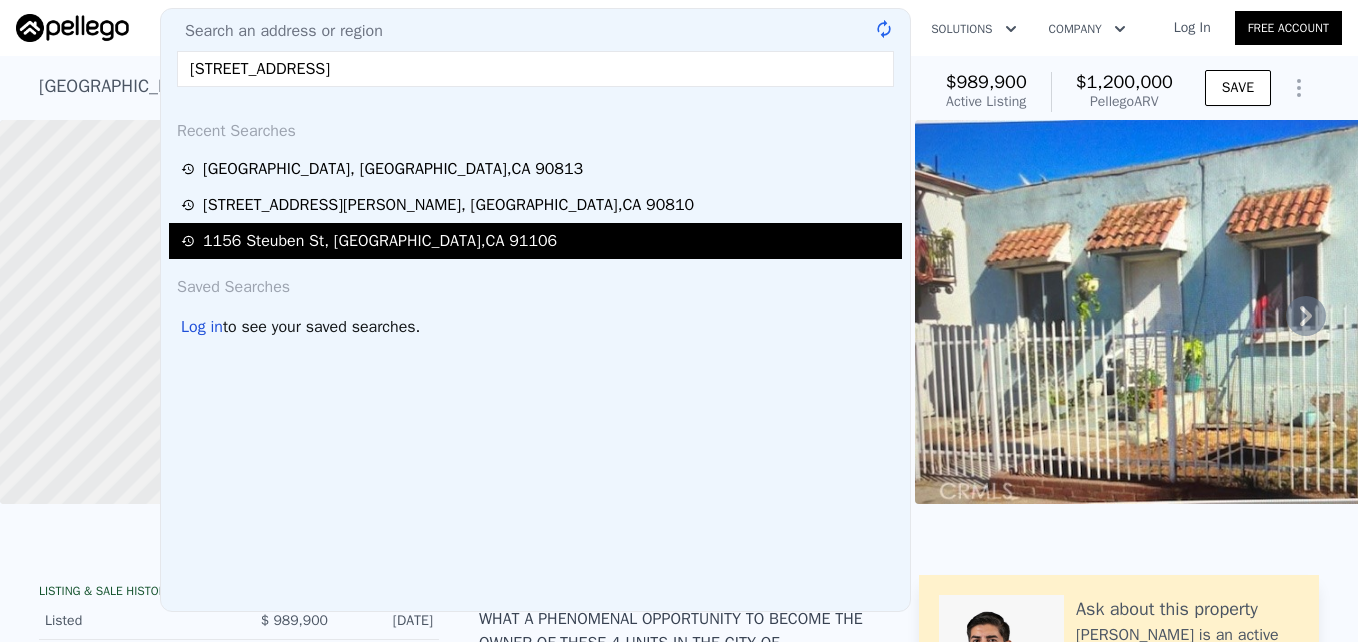 type on "[STREET_ADDRESS]" 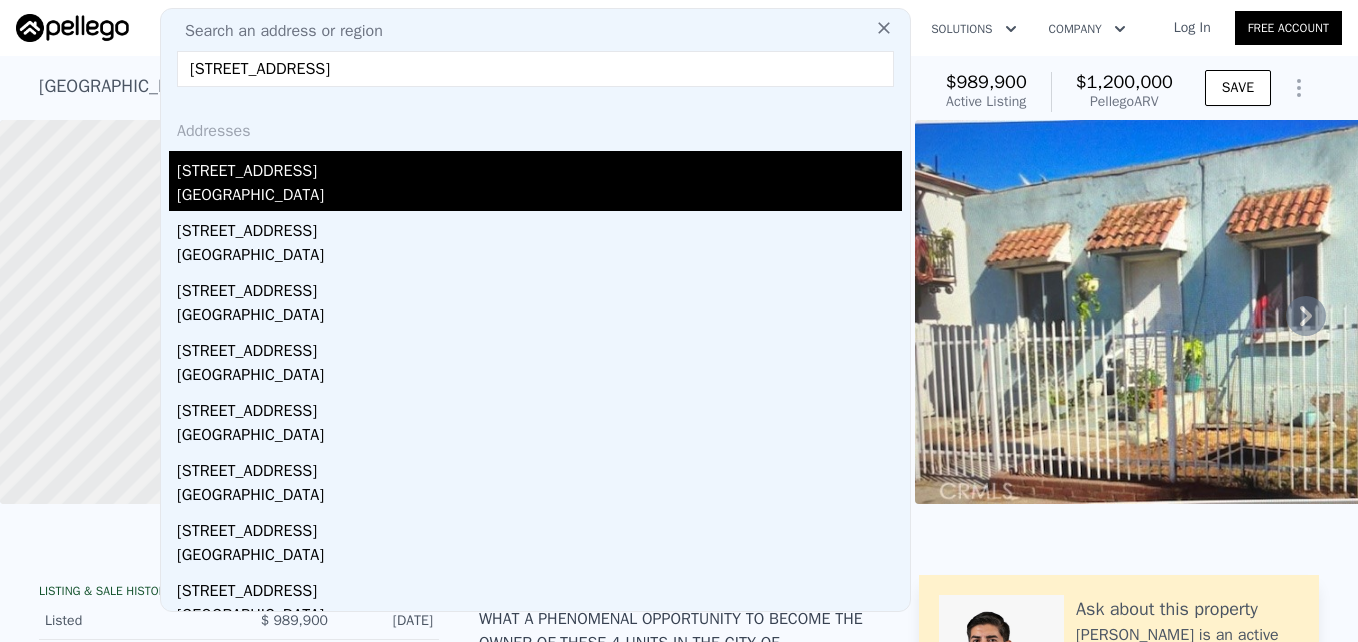 click on "[GEOGRAPHIC_DATA]" at bounding box center (539, 197) 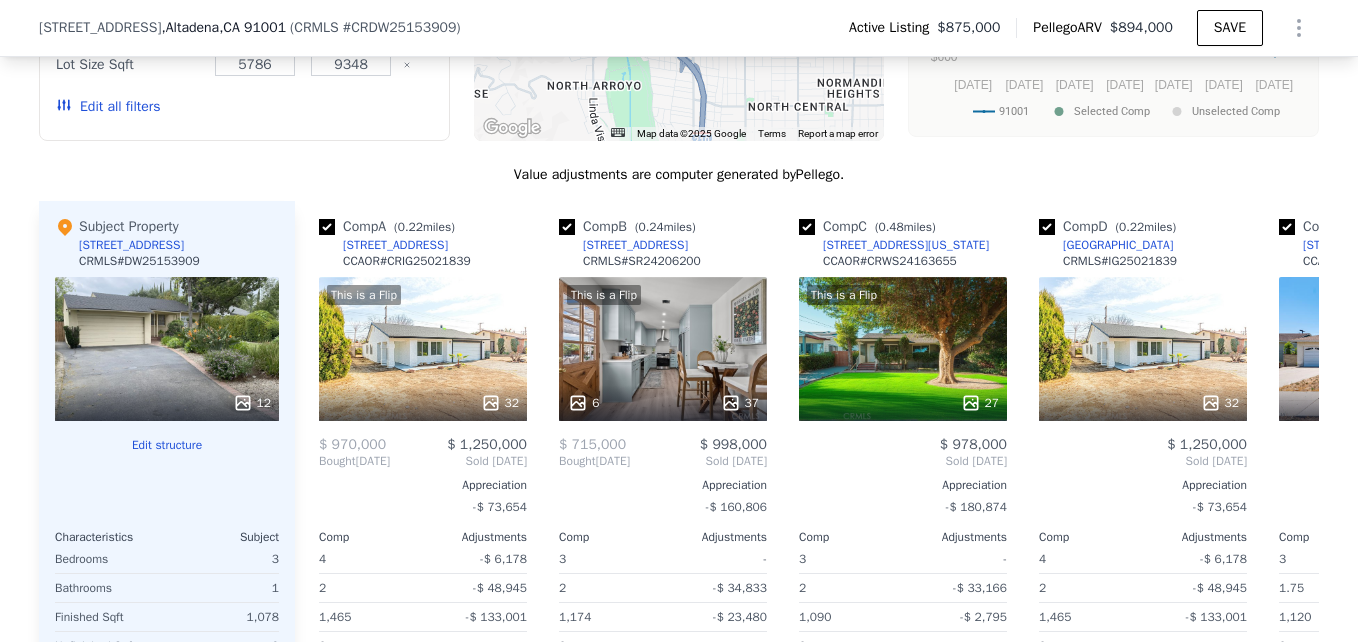scroll, scrollTop: 2033, scrollLeft: 0, axis: vertical 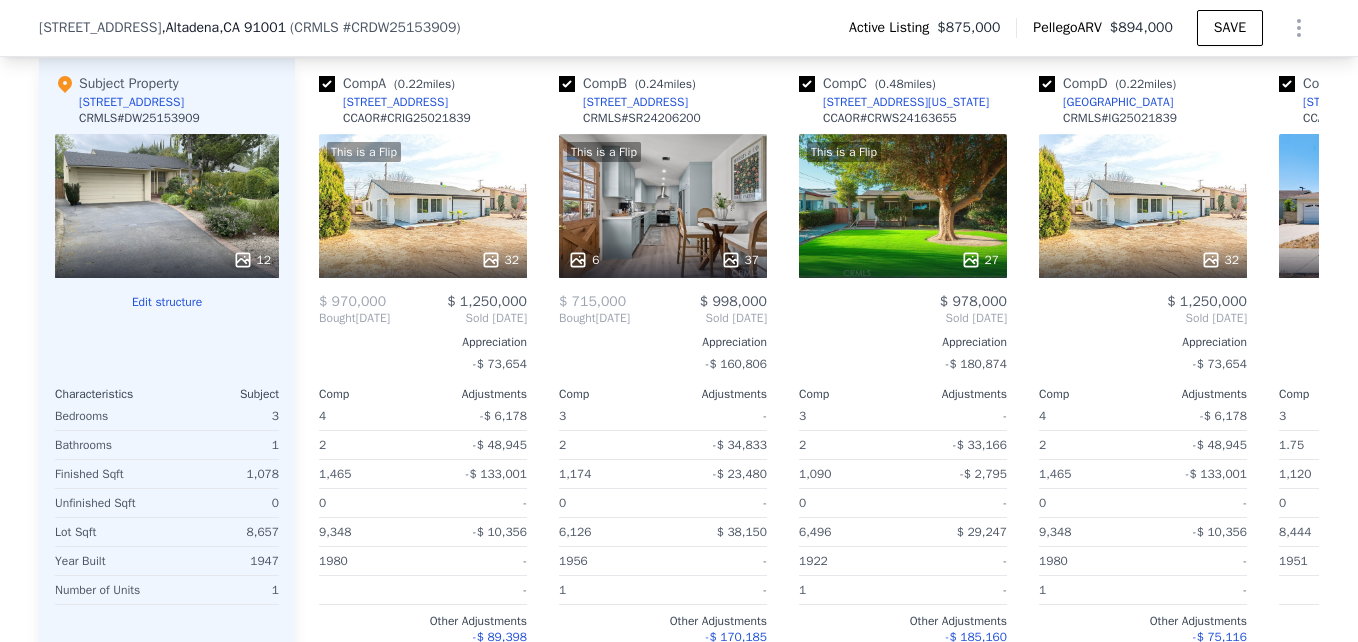 click on "Search an address or region Solutions Company Open main menu Log In Free Account [STREET_ADDRESS] ( CRMLS # CRDW25153909 ) Active Listing $875,000 Pellego  ARV $894,000 SAVE
•
+ −
•
+ − STREET VIEW                 ← Move left → Move right ↑ Move up ↓ Move down + Zoom in - Zoom out             [STREET_ADDRESS][US_STATE]       [STREET_ADDRESS]            View on Google Maps        Custom Imagery                 This image is no longer available                                      Rotate the view          Keyboard shortcuts Map Data © 2025 Google © 2025 Google Terms Report a problem                 ← Move left → Move right ↑ Move up ↓ Move down + Zoom in - Zoom out             [GEOGRAPHIC_DATA], [US_STATE]         [GEOGRAPHIC_DATA], [US_STATE]            View on Google Maps        Custom Imagery                 This image is no longer available" at bounding box center [679, 321] 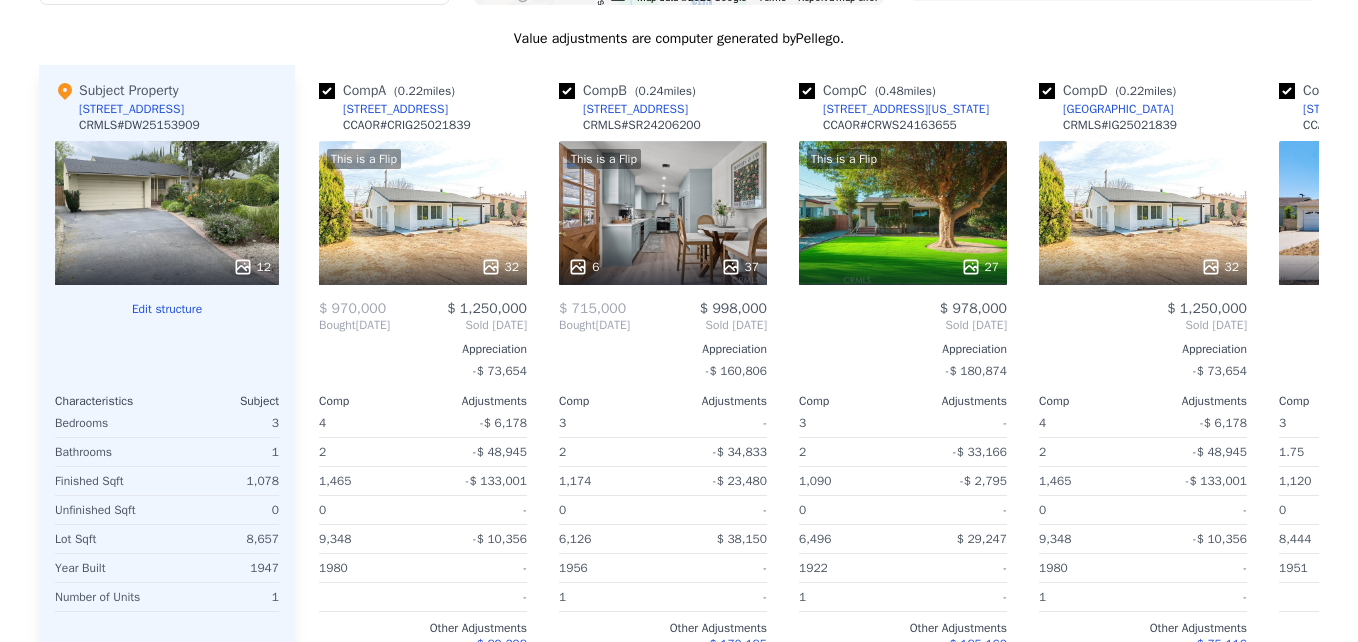 scroll, scrollTop: 0, scrollLeft: 0, axis: both 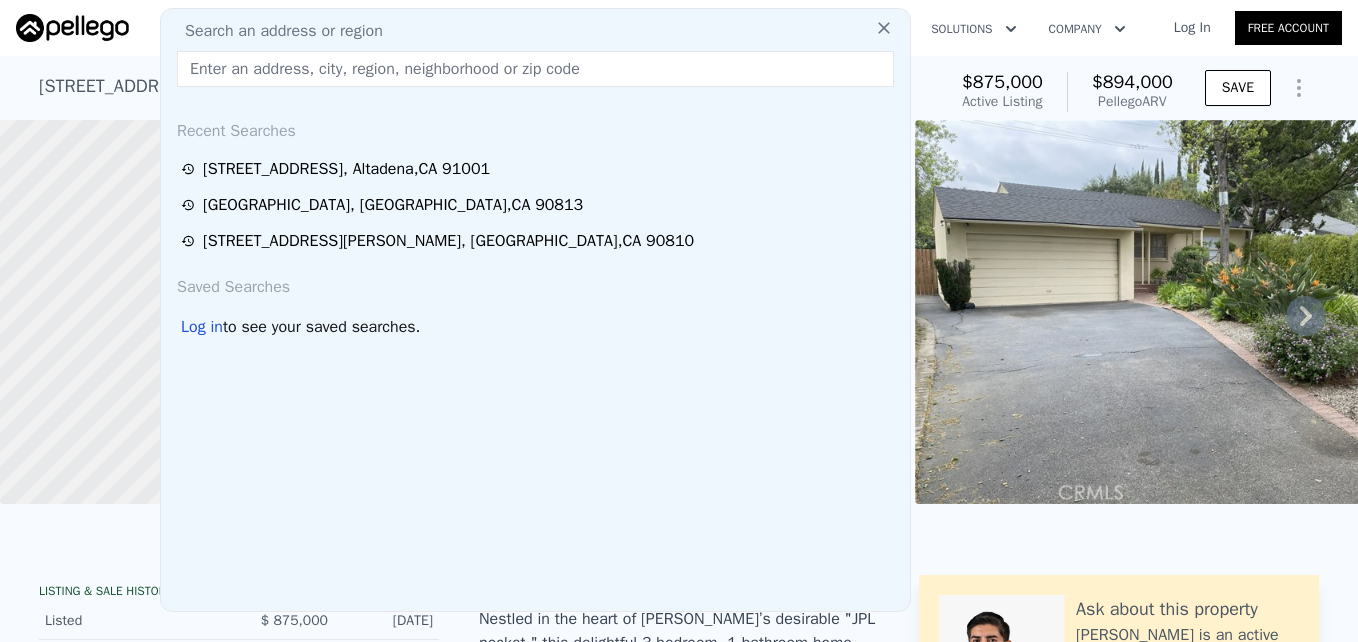drag, startPoint x: 346, startPoint y: 27, endPoint x: 278, endPoint y: 74, distance: 82.661964 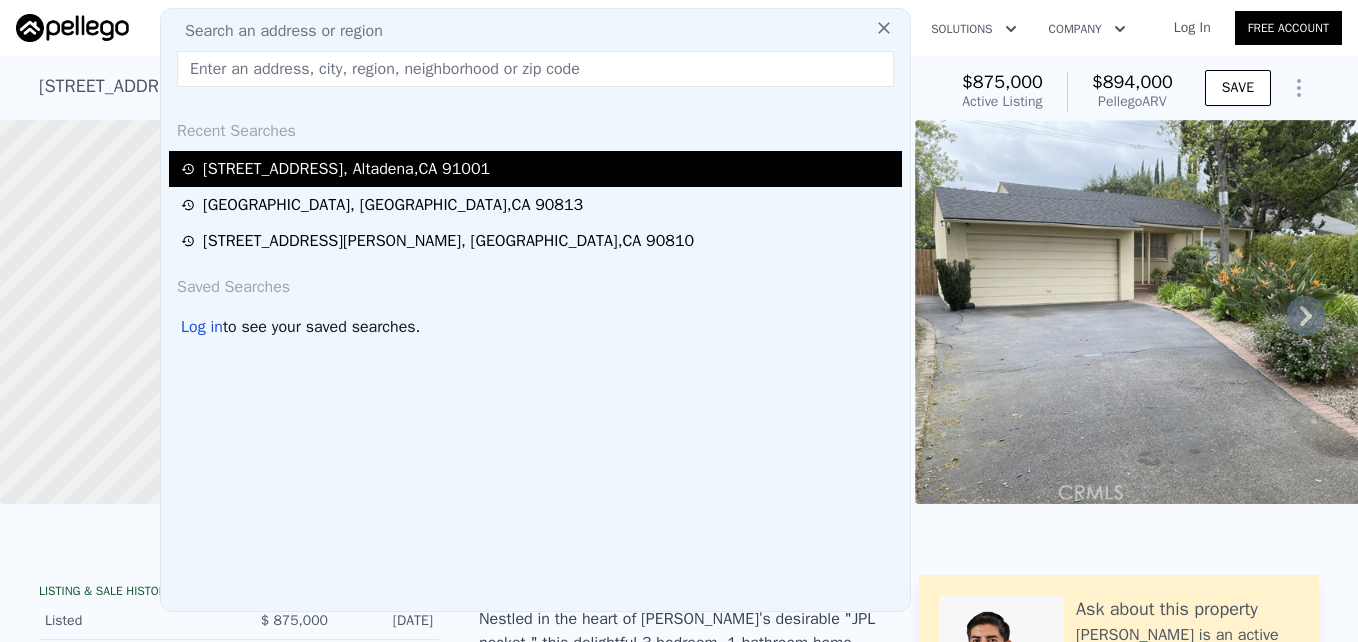 type on "[STREET_ADDRESS]" 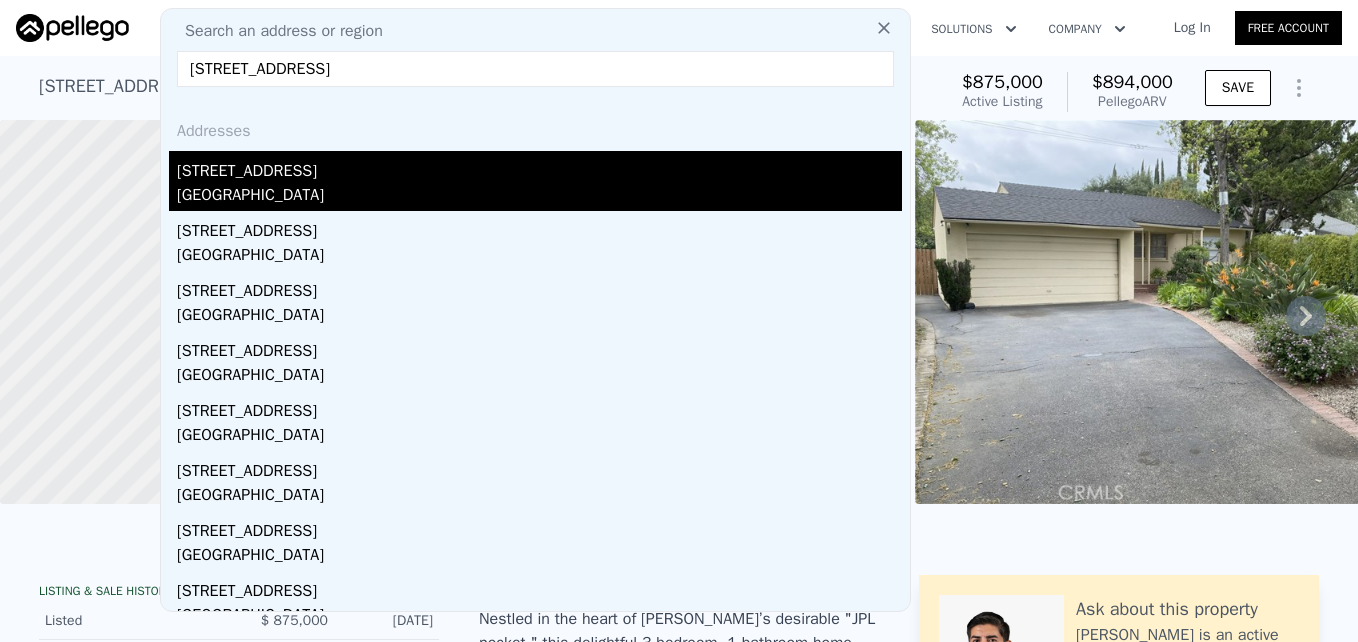 click on "[GEOGRAPHIC_DATA]" at bounding box center [539, 197] 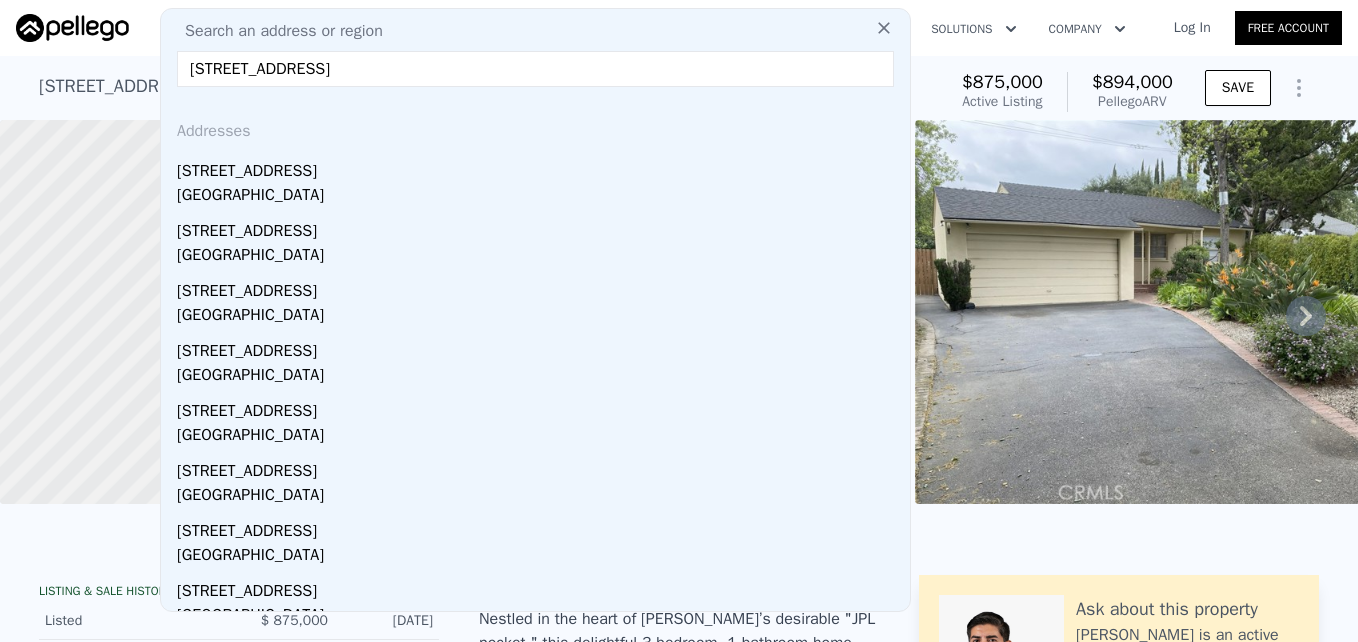 click at bounding box center [221, 312] 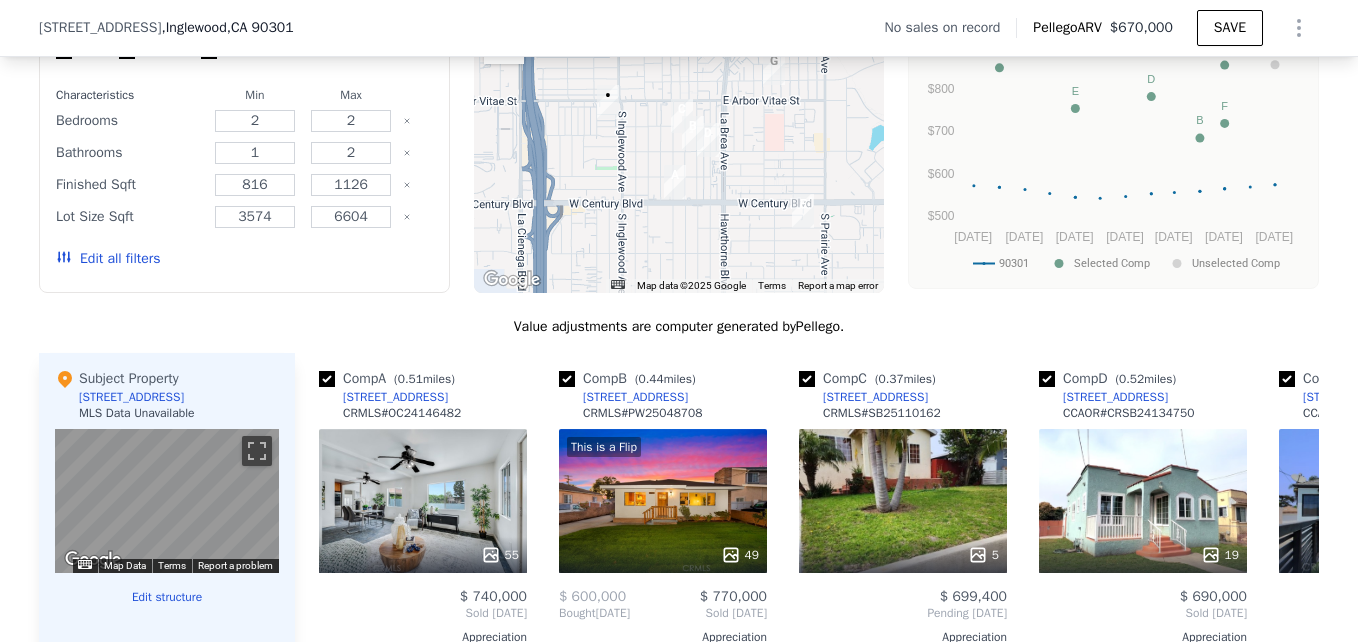scroll, scrollTop: 1784, scrollLeft: 0, axis: vertical 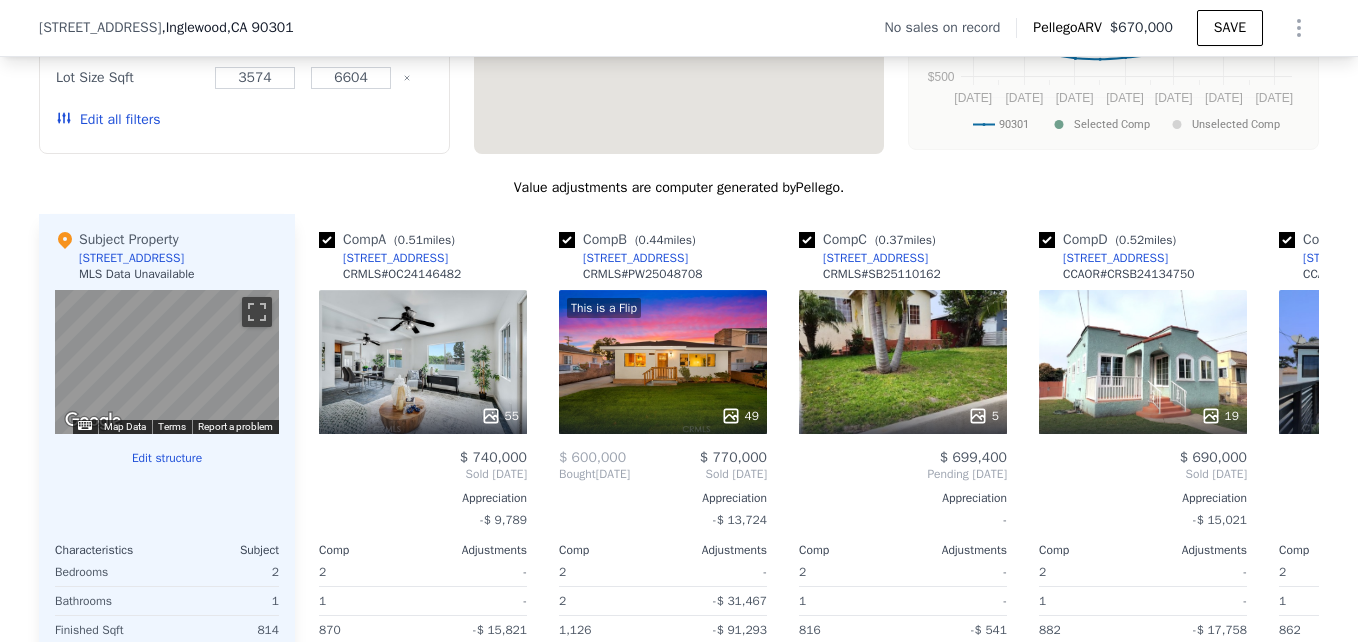 click on "Search an address or region" at bounding box center (535, -1756) 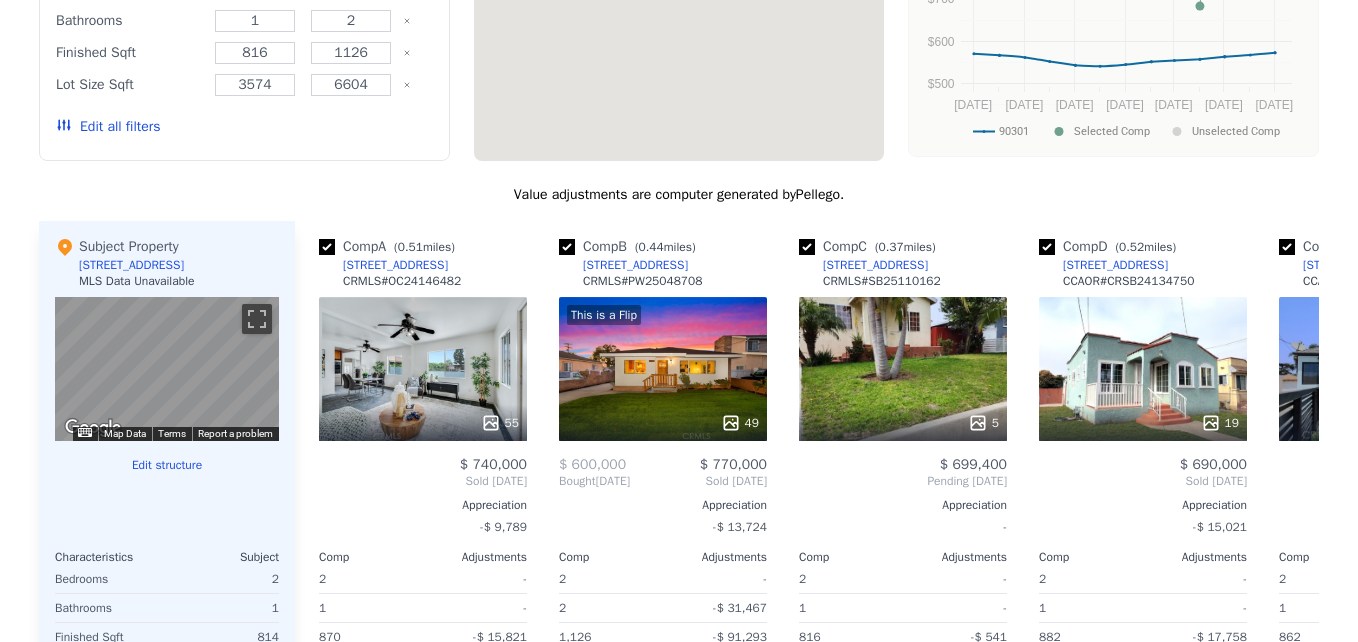 click on "Search an address or region" at bounding box center [276, -1753] 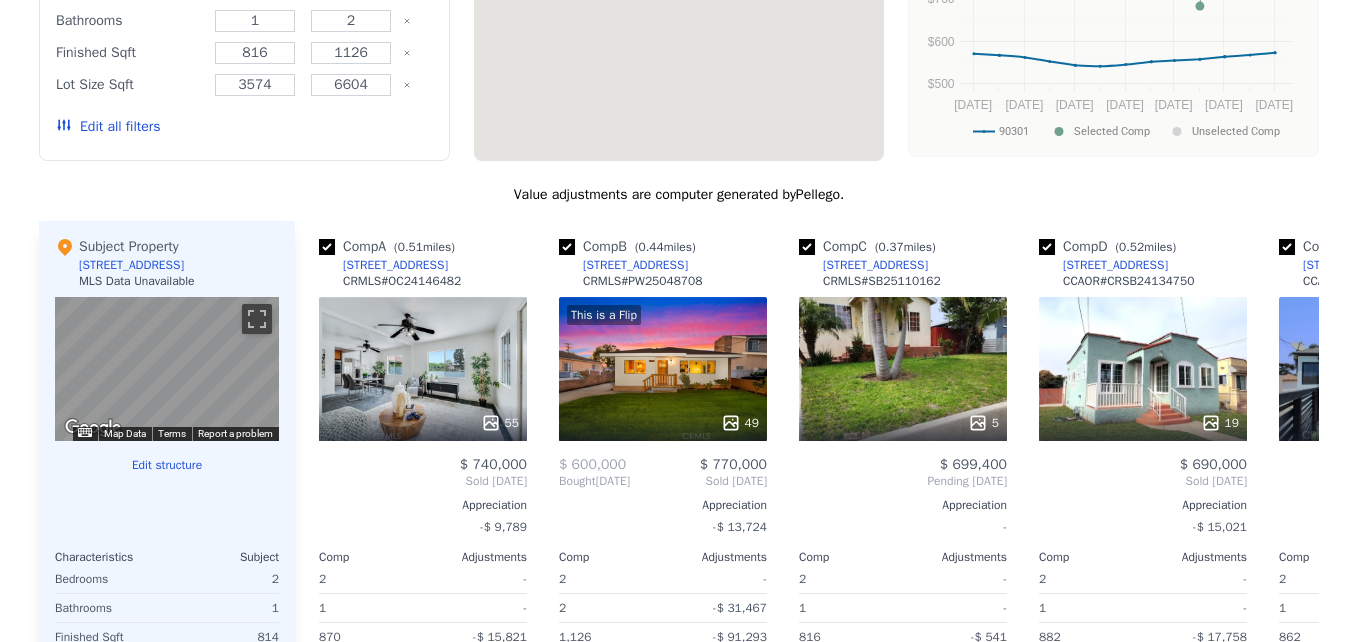 click at bounding box center [535, -1715] 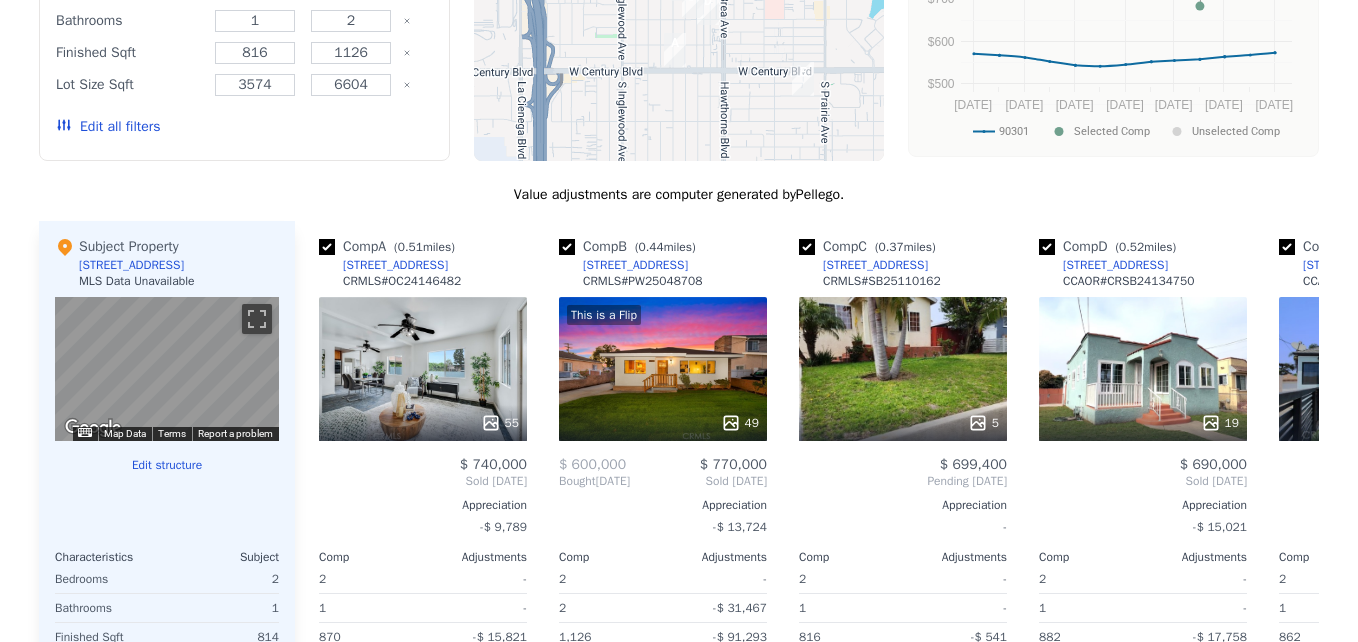 click at bounding box center [535, -1715] 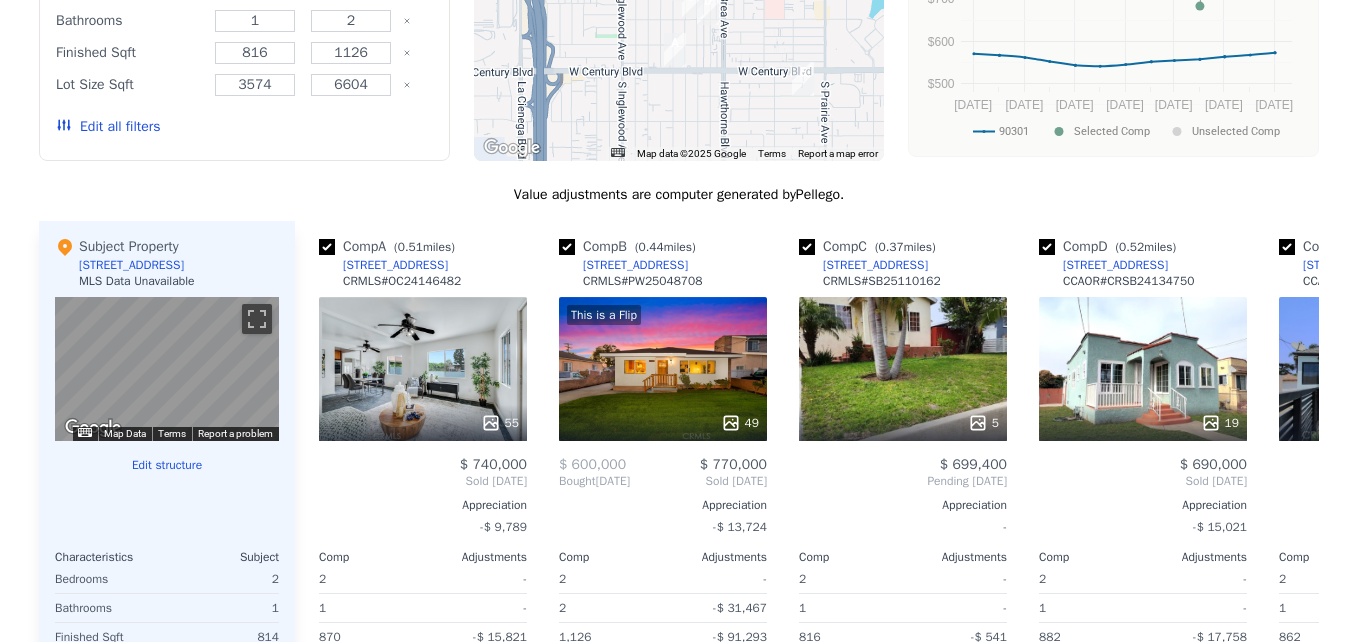 paste on "[STREET_ADDRESS]" 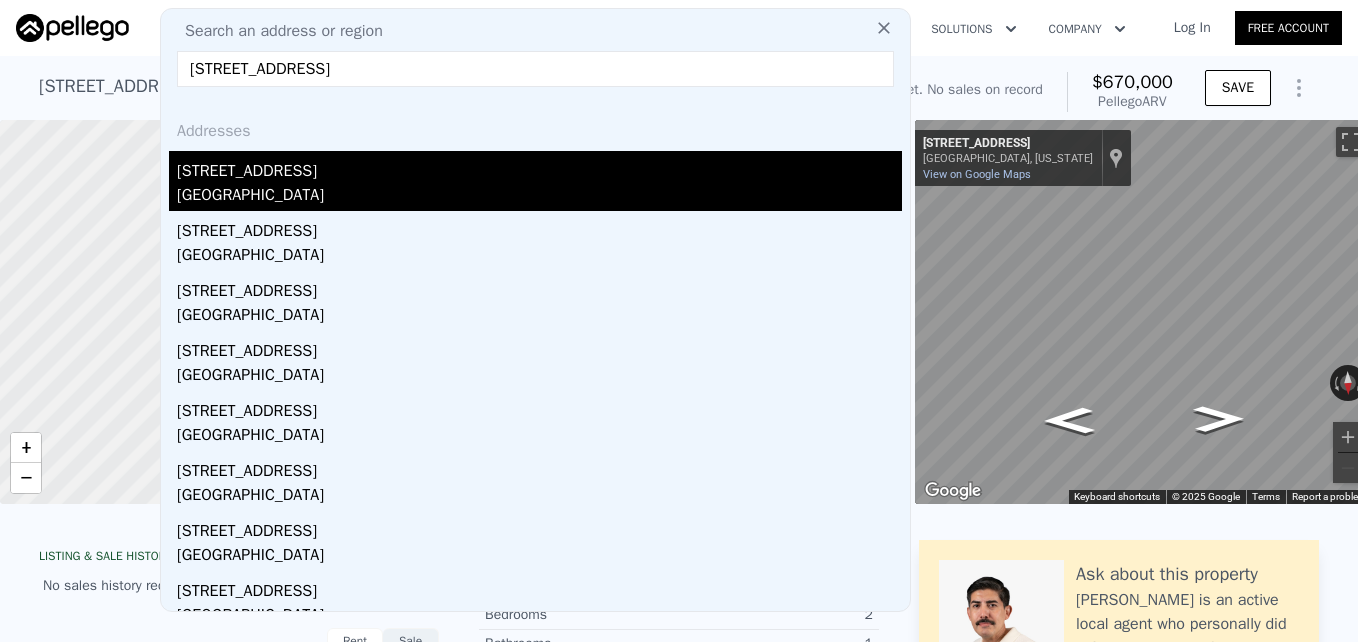 click on "[STREET_ADDRESS]" at bounding box center (539, 167) 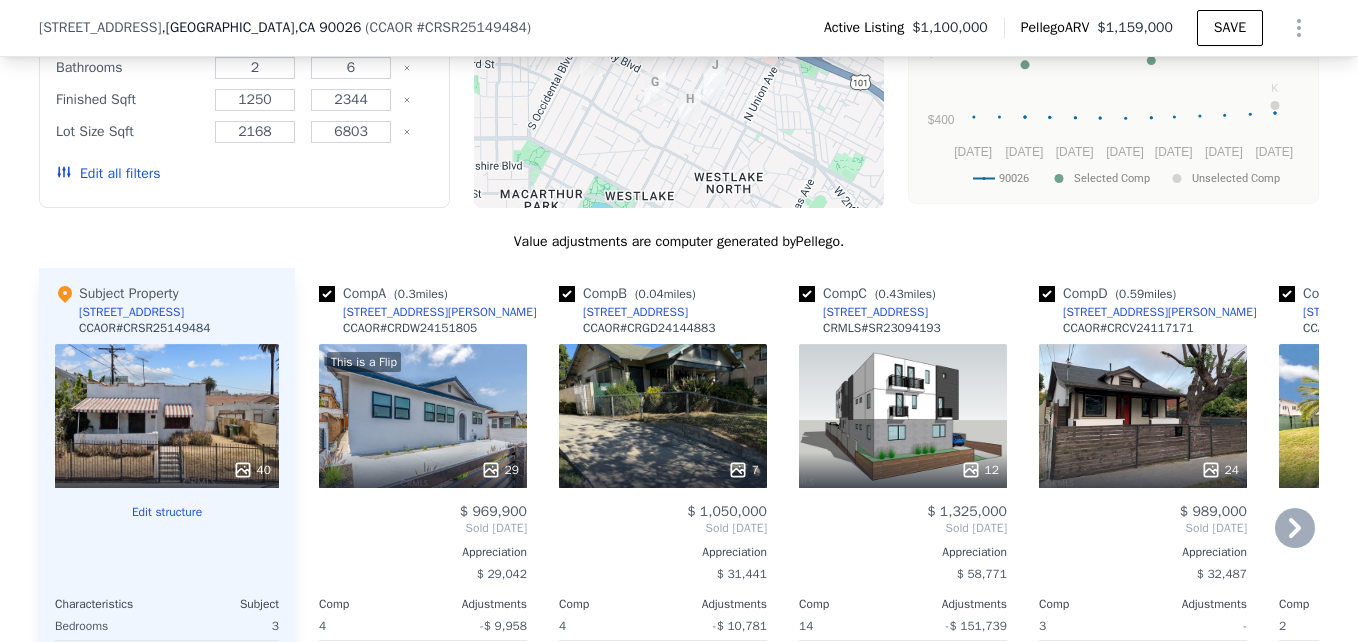 scroll, scrollTop: 2290, scrollLeft: 0, axis: vertical 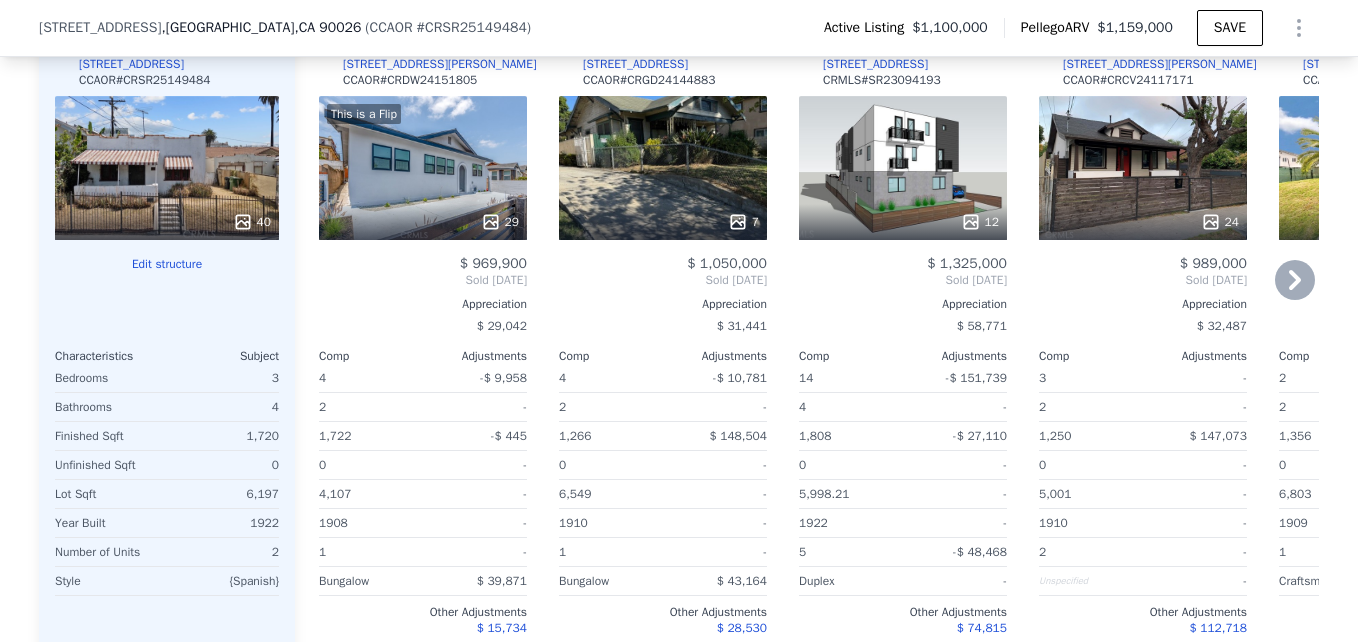 click on "This is a Flip 29" at bounding box center [423, 168] 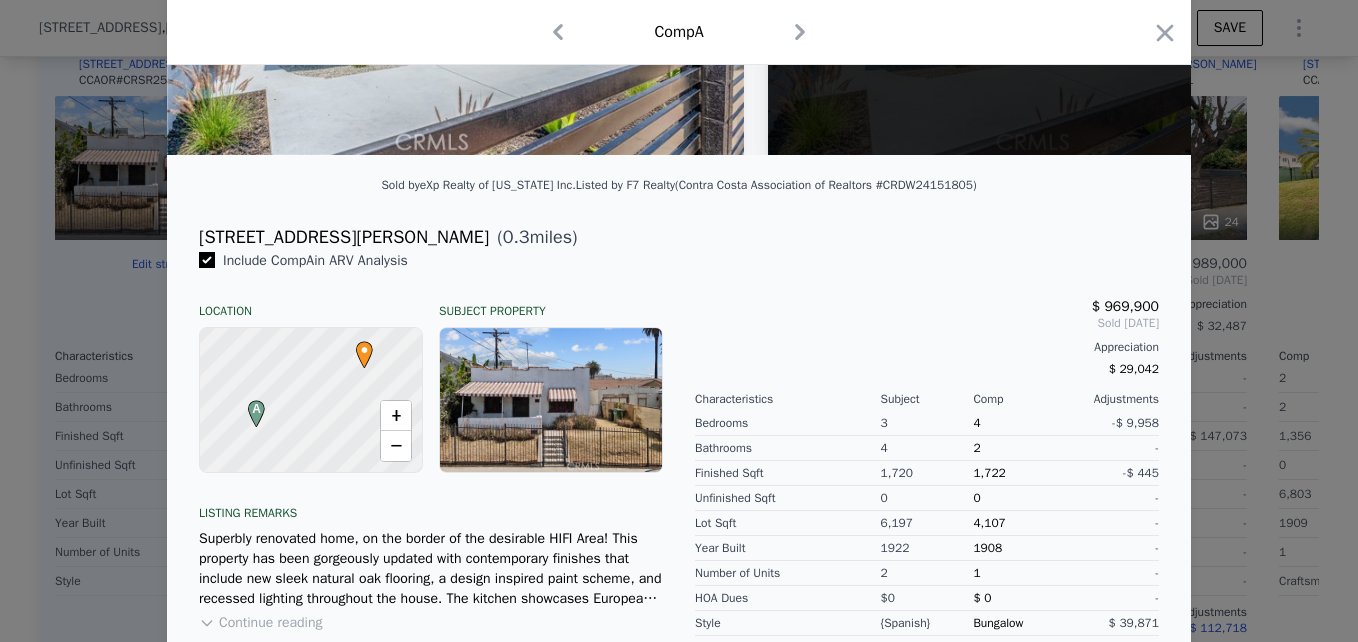 scroll, scrollTop: 565, scrollLeft: 0, axis: vertical 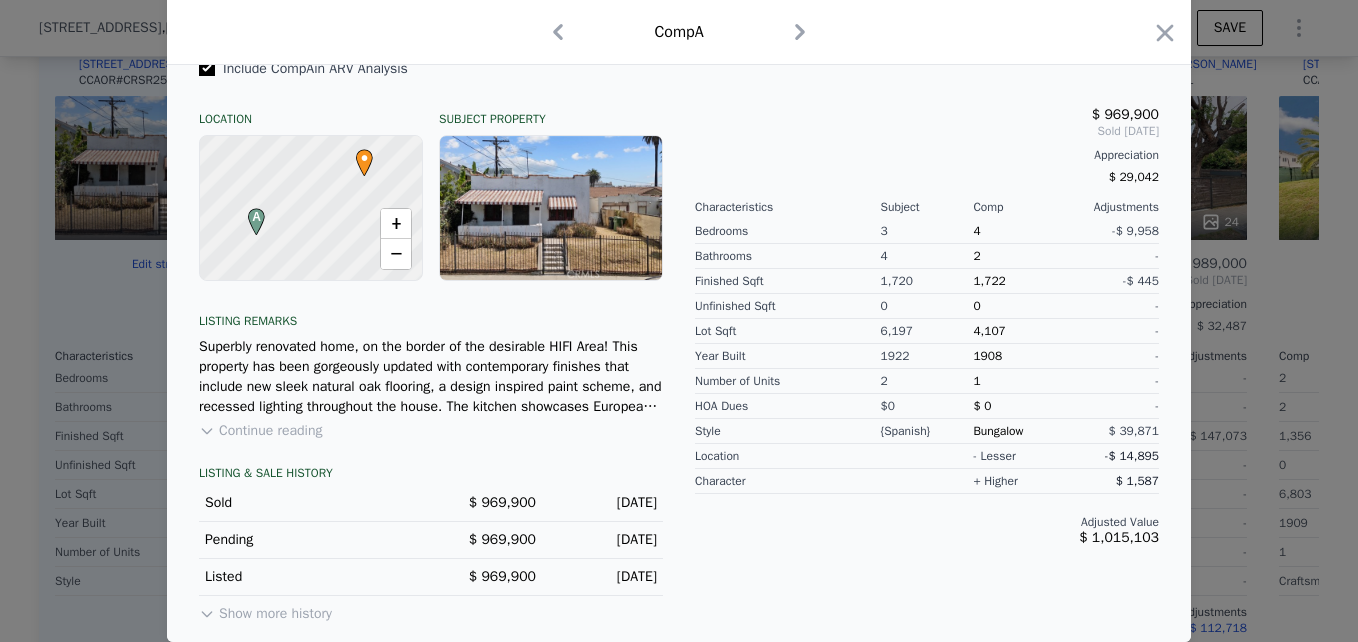 click on "Show more history" at bounding box center (265, 610) 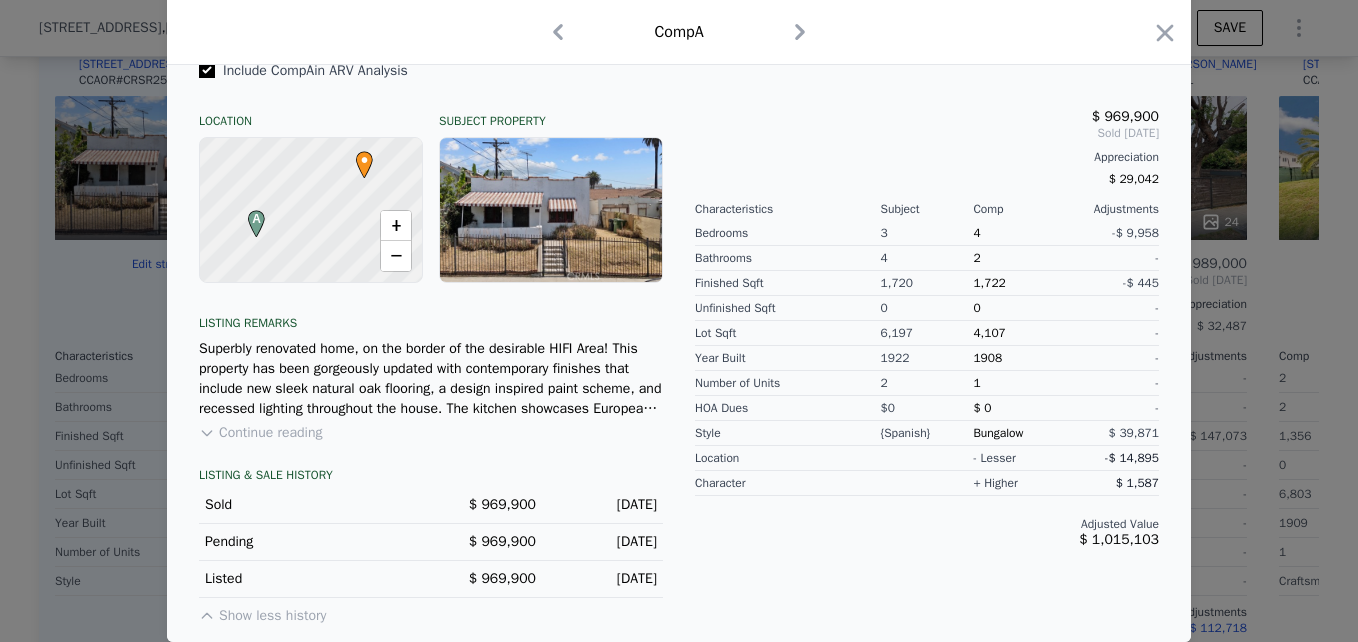 scroll, scrollTop: 563, scrollLeft: 0, axis: vertical 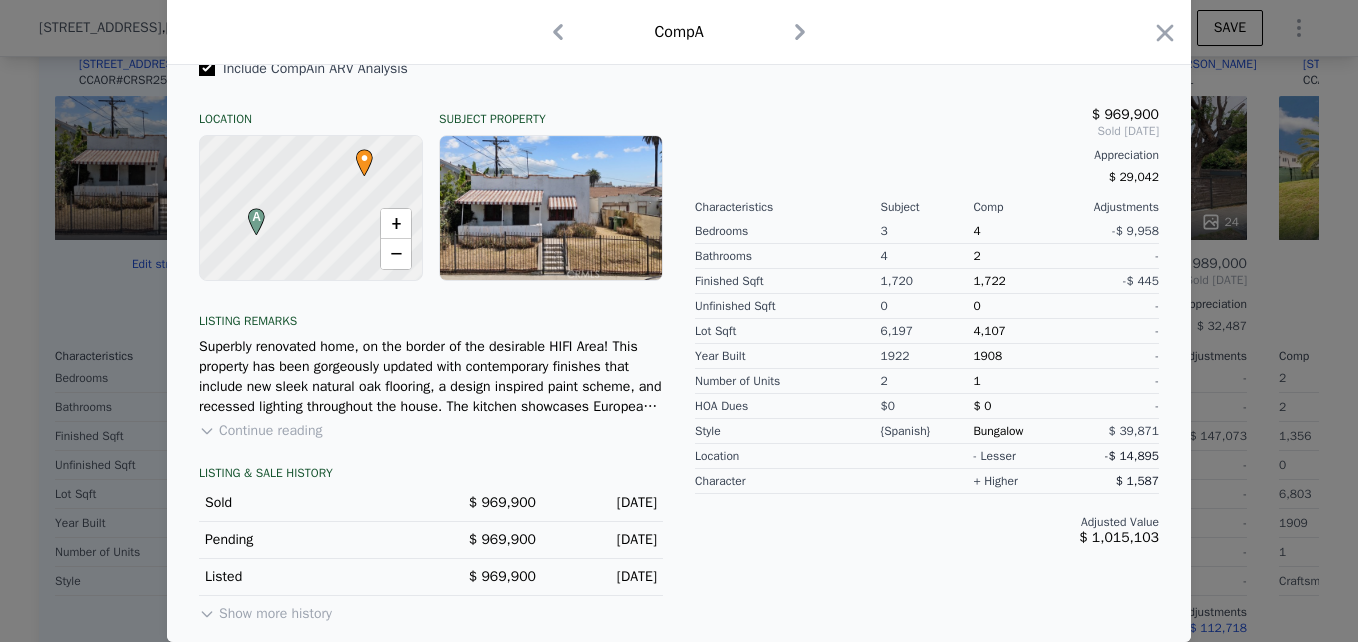 click at bounding box center [679, 321] 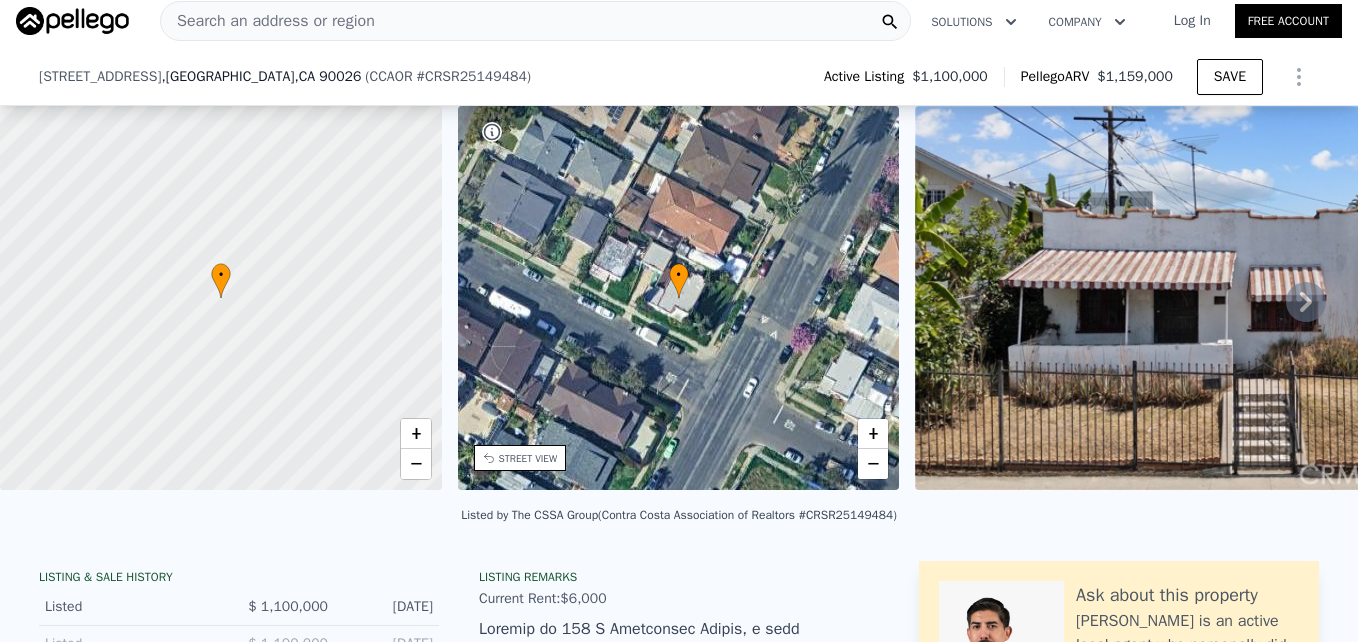 scroll, scrollTop: 2103, scrollLeft: 0, axis: vertical 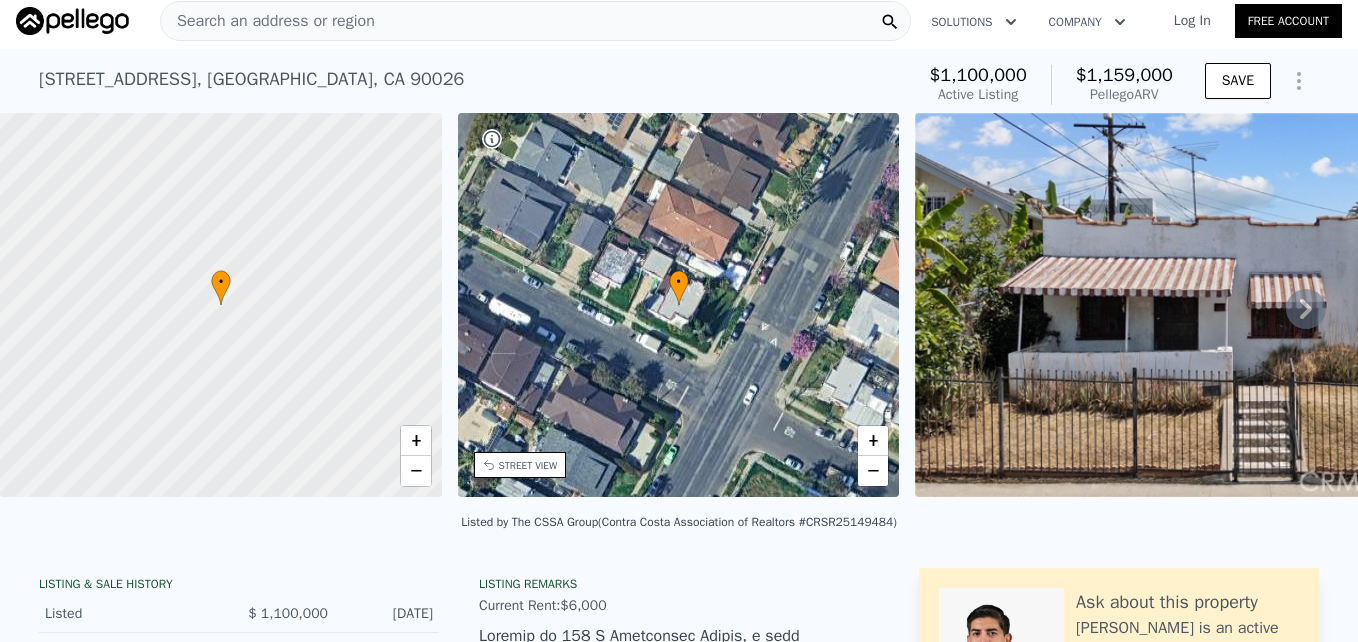 click on "Search an address or region" at bounding box center [535, 21] 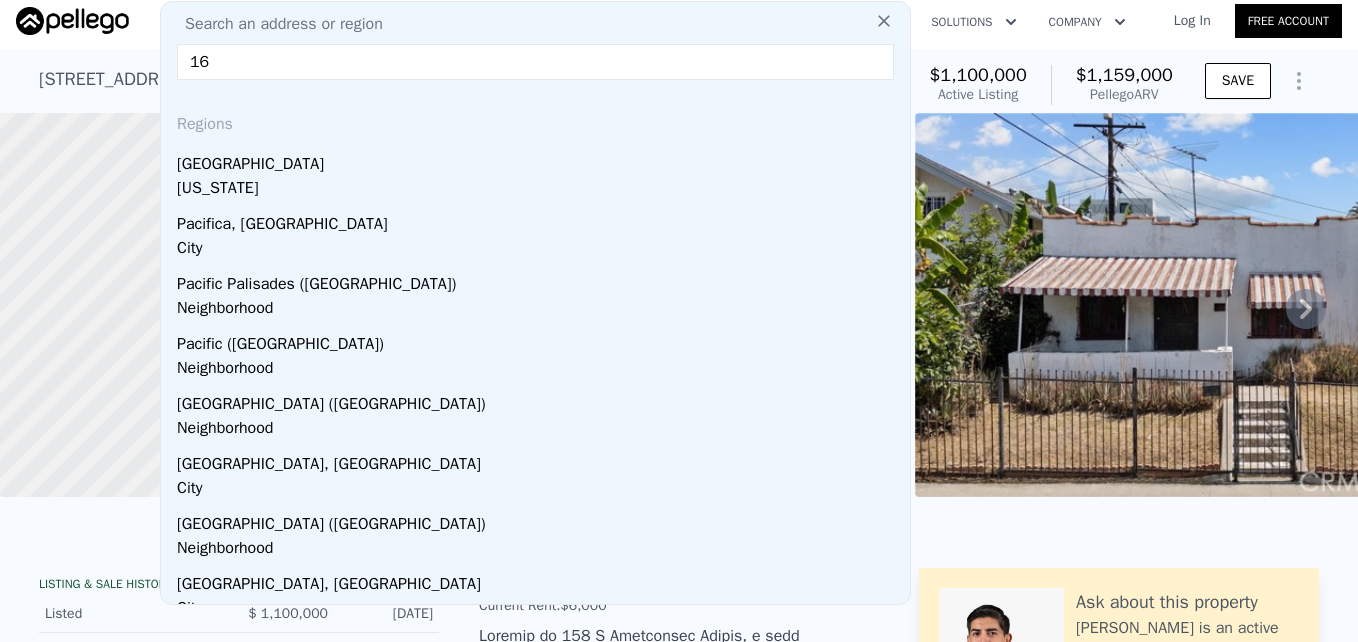 type on "1" 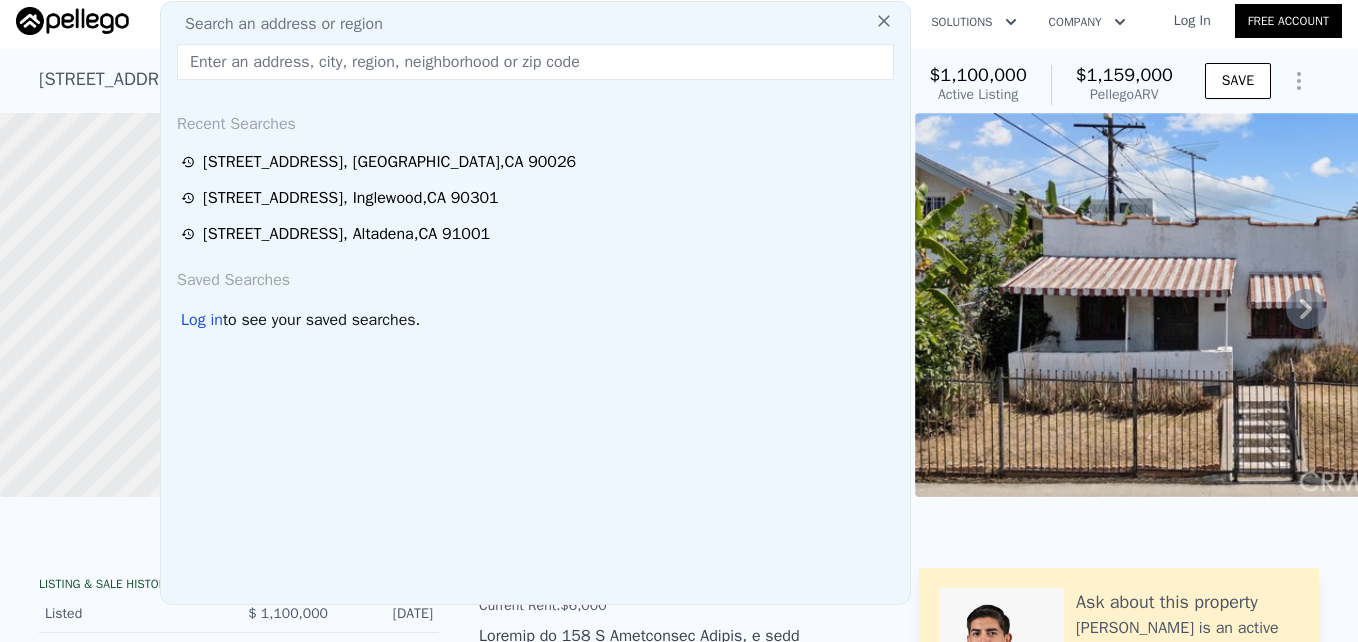 click at bounding box center [535, 62] 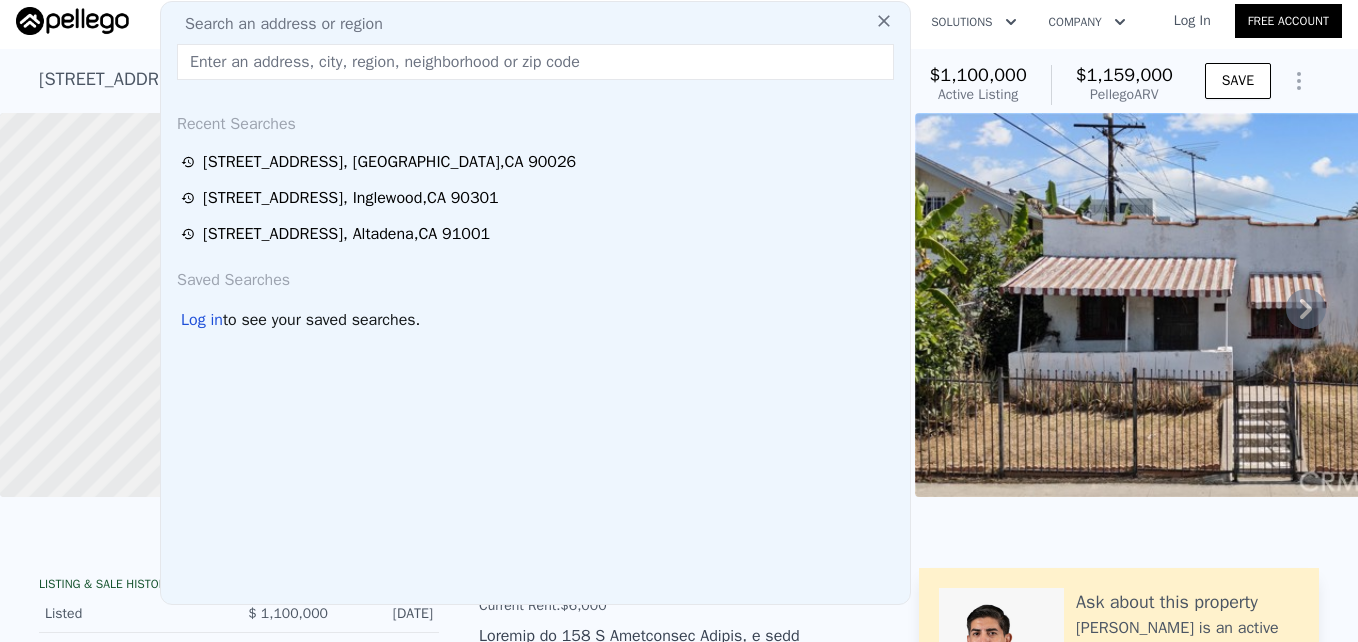 paste on "[STREET_ADDRESS]" 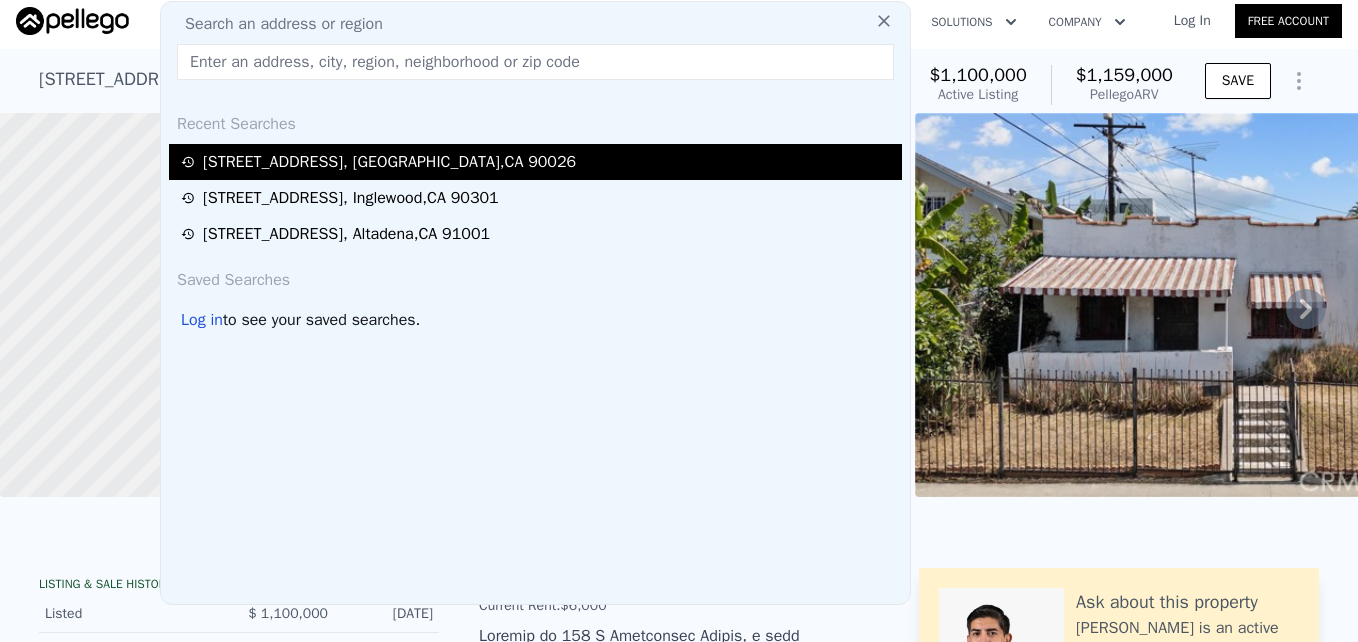 type on "[STREET_ADDRESS]" 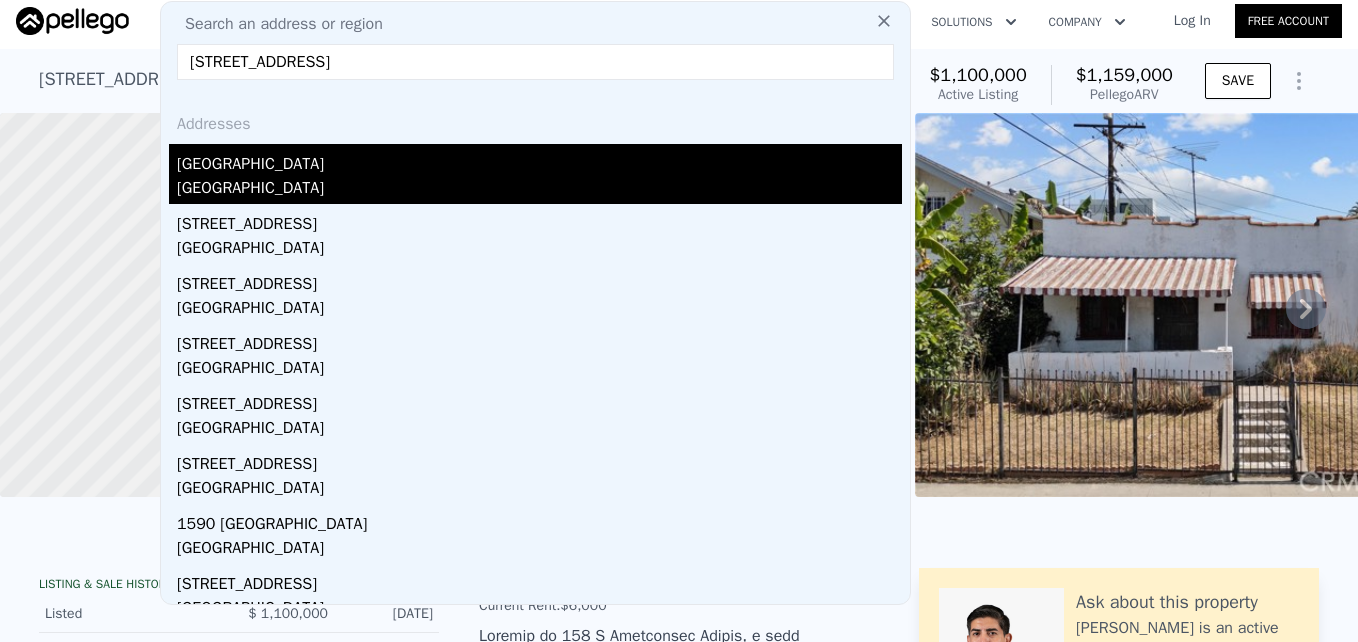 click on "[GEOGRAPHIC_DATA]" at bounding box center (539, 160) 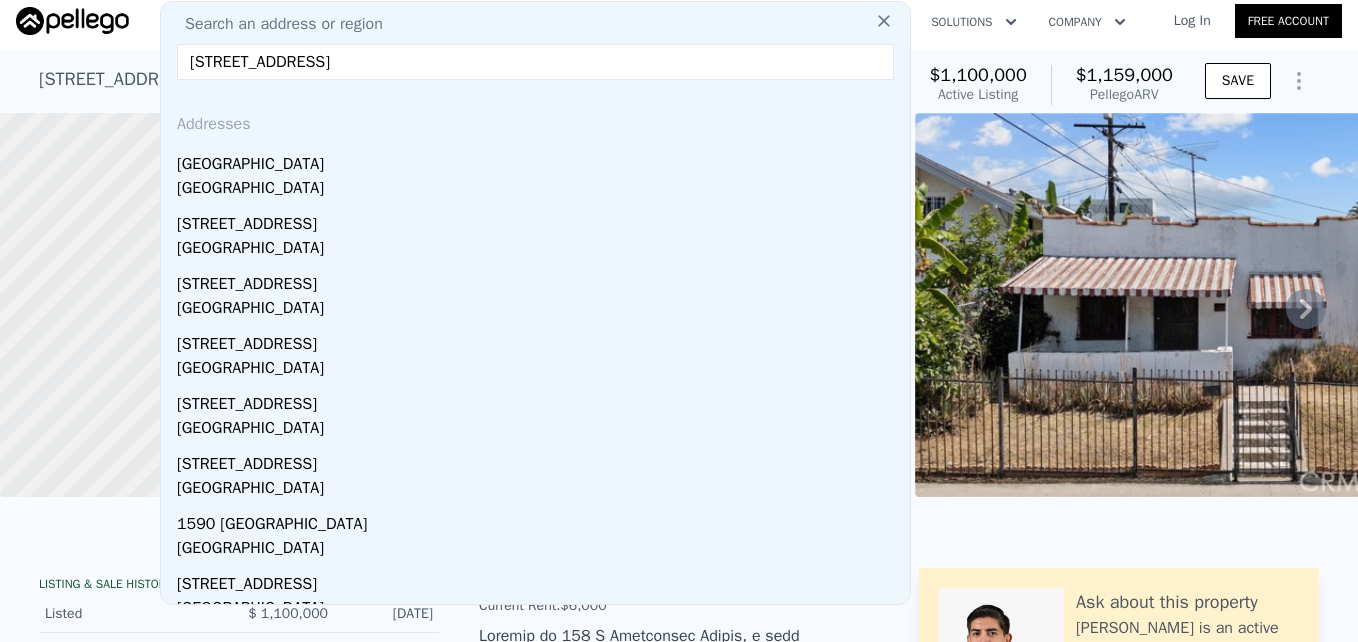 click on "•
+ −" at bounding box center (679, 305) 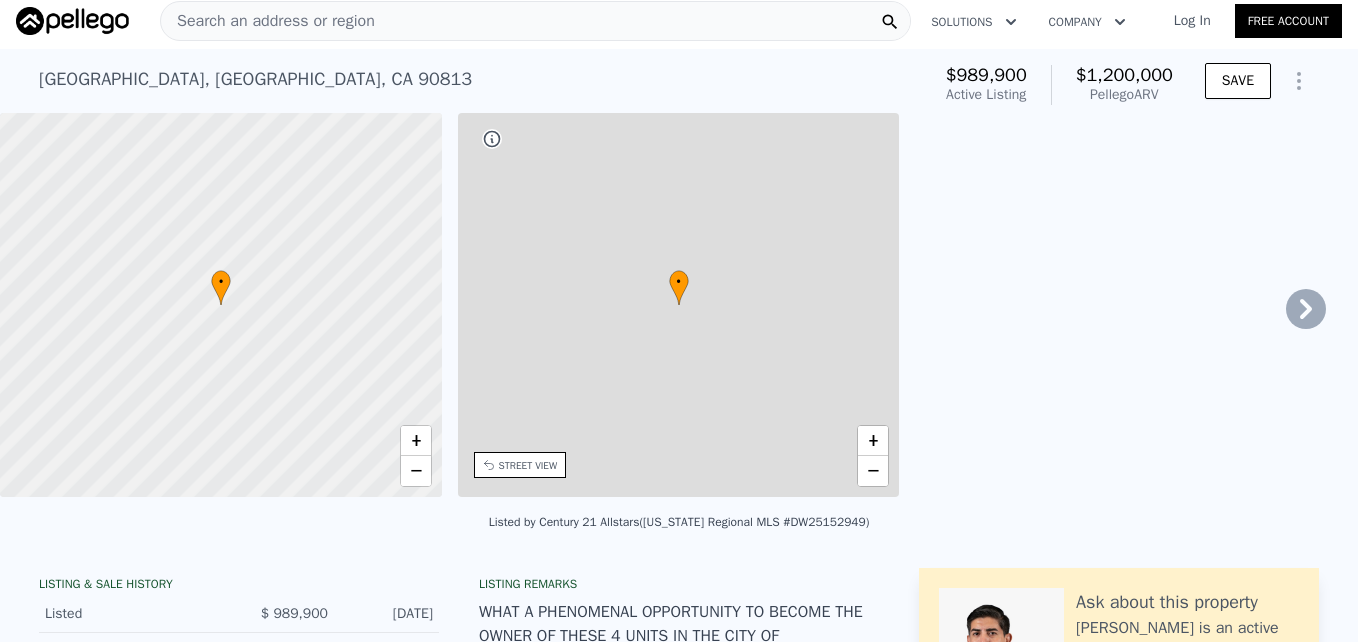 type on "$ 1,200,000" 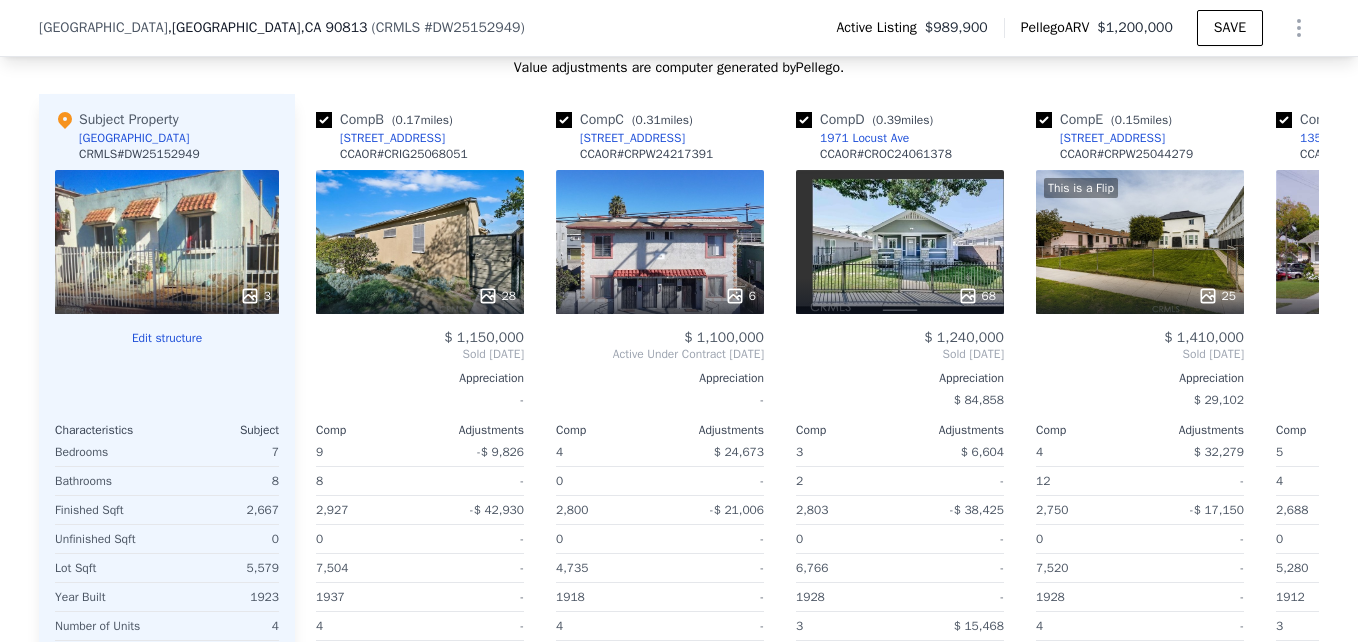 scroll, scrollTop: 2430, scrollLeft: 0, axis: vertical 